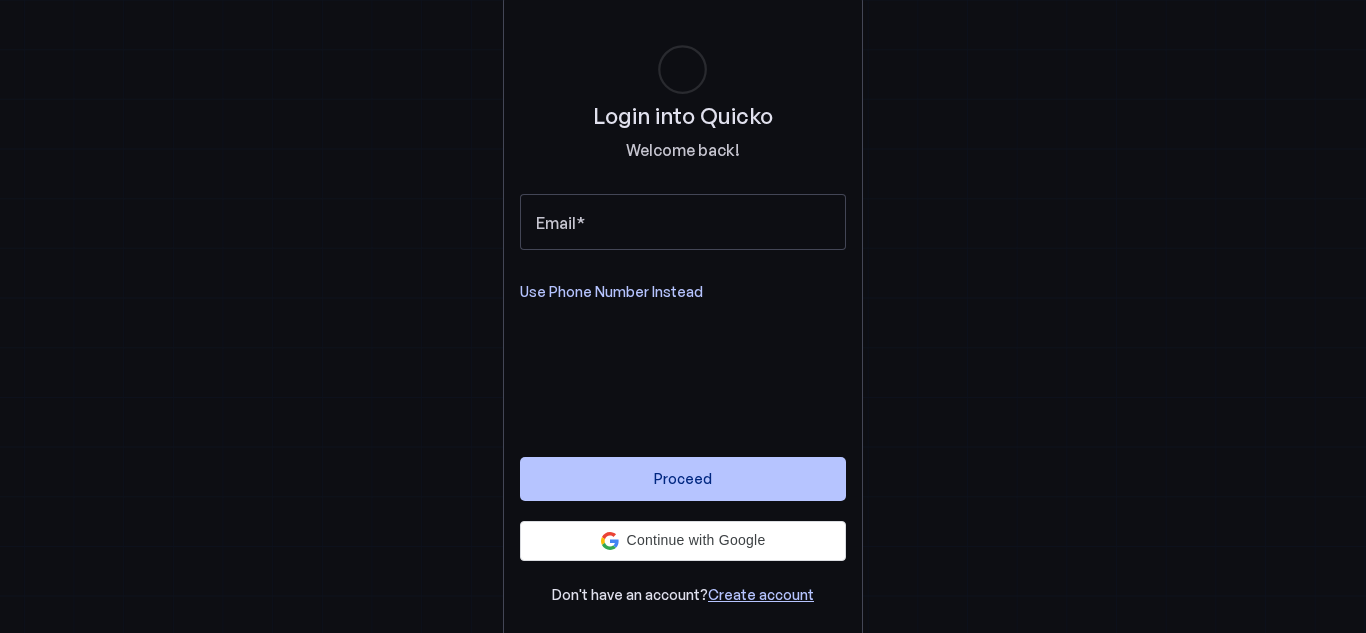 scroll, scrollTop: 0, scrollLeft: 0, axis: both 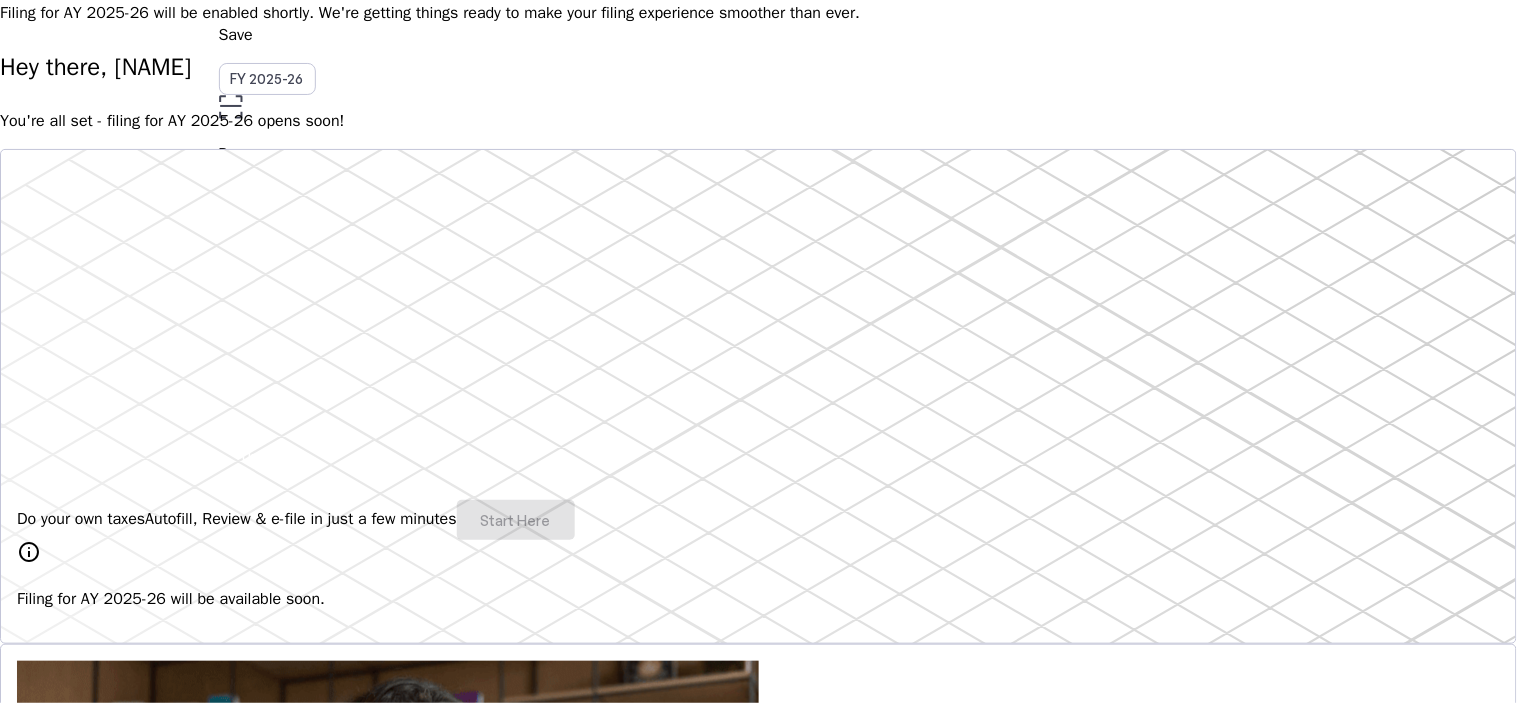 click on "Do your own taxes   Autofill, Review & e-file in just a few minutes   Start Here" at bounding box center (758, 520) 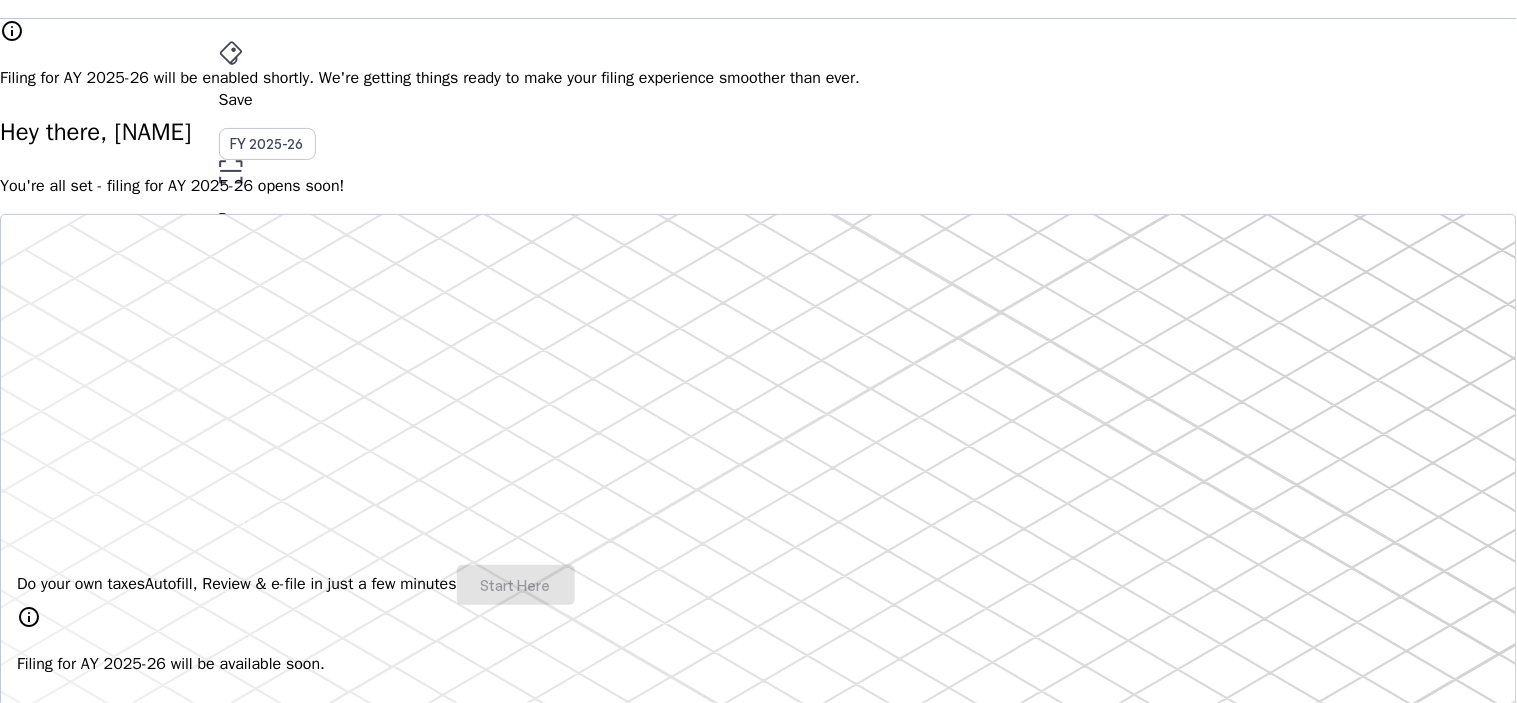 scroll, scrollTop: 0, scrollLeft: 0, axis: both 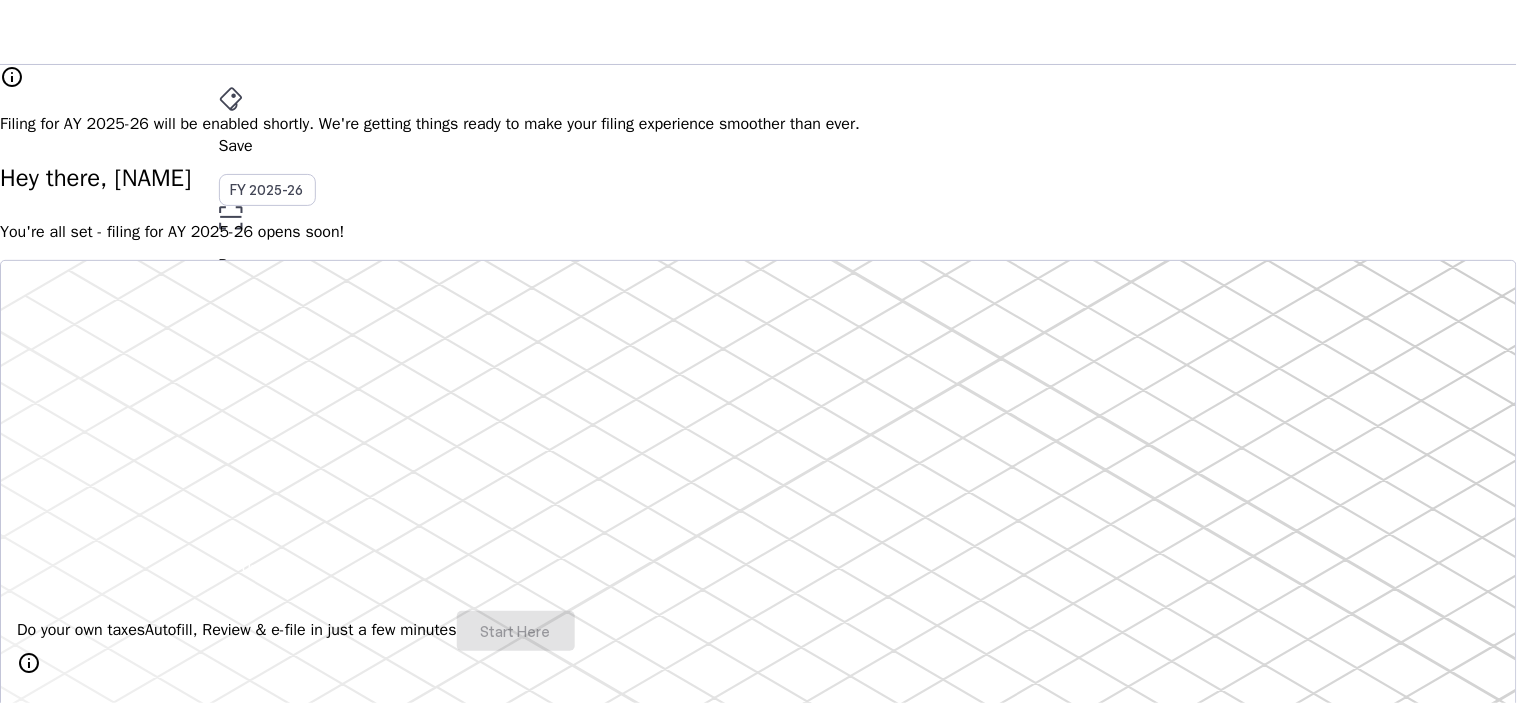 click on "Save" at bounding box center [759, 146] 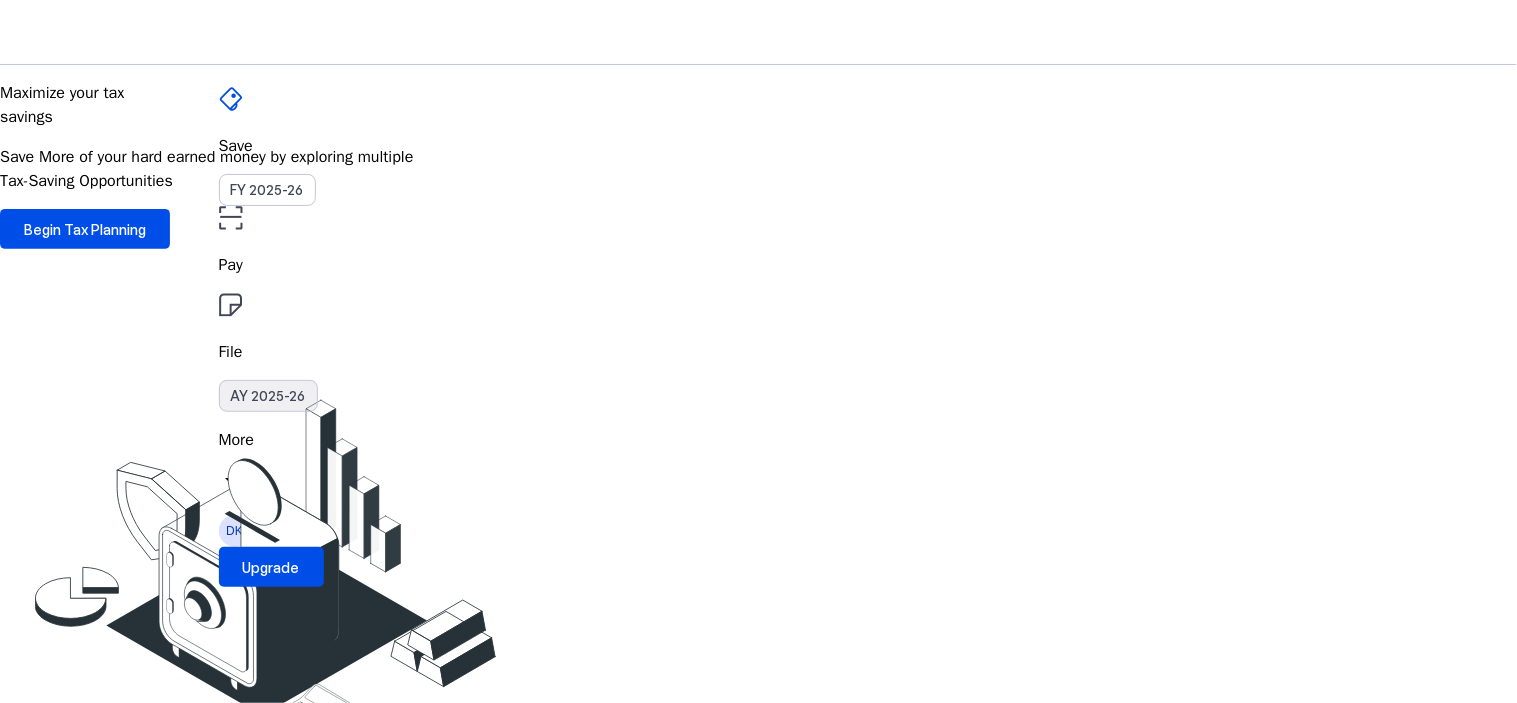 click on "AY 2025-26" at bounding box center (268, 396) 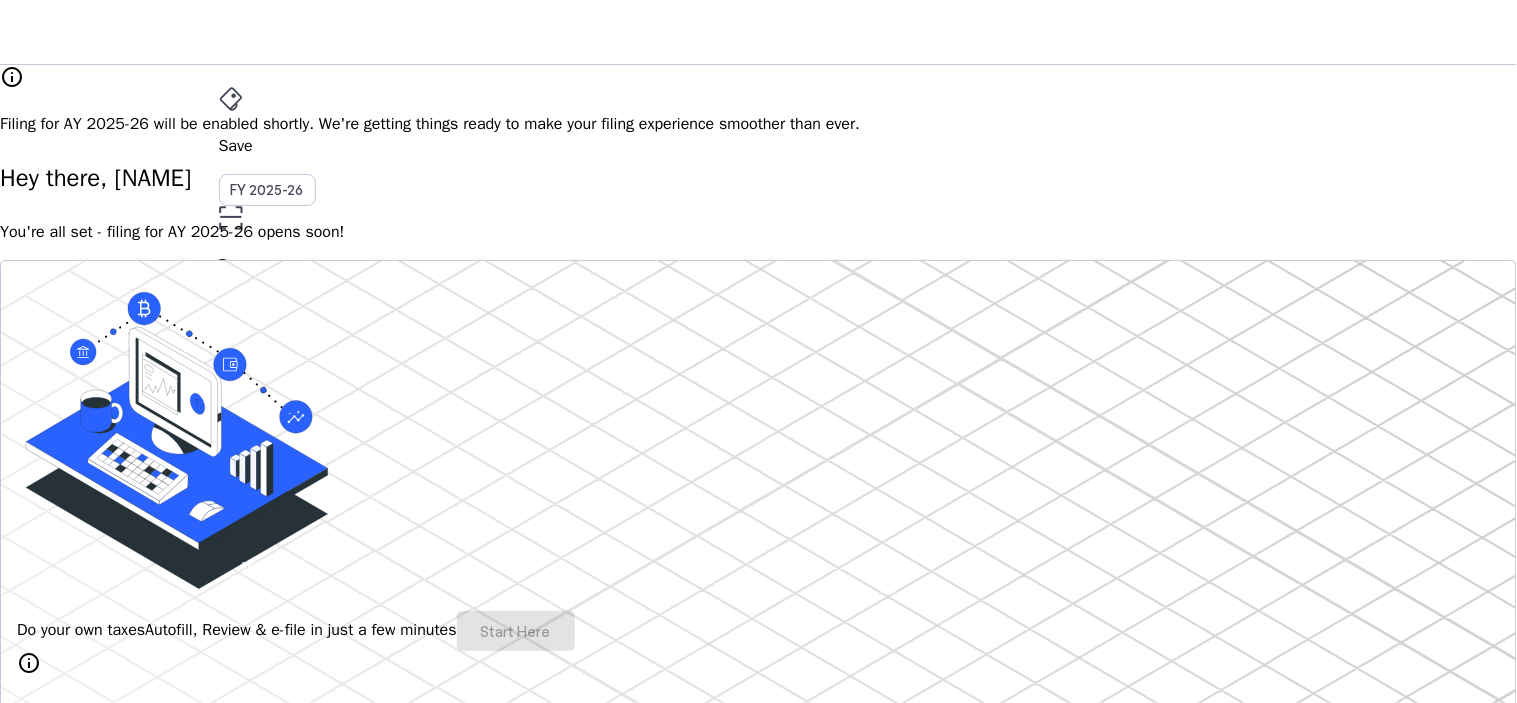 click on "Pay" at bounding box center (759, 146) 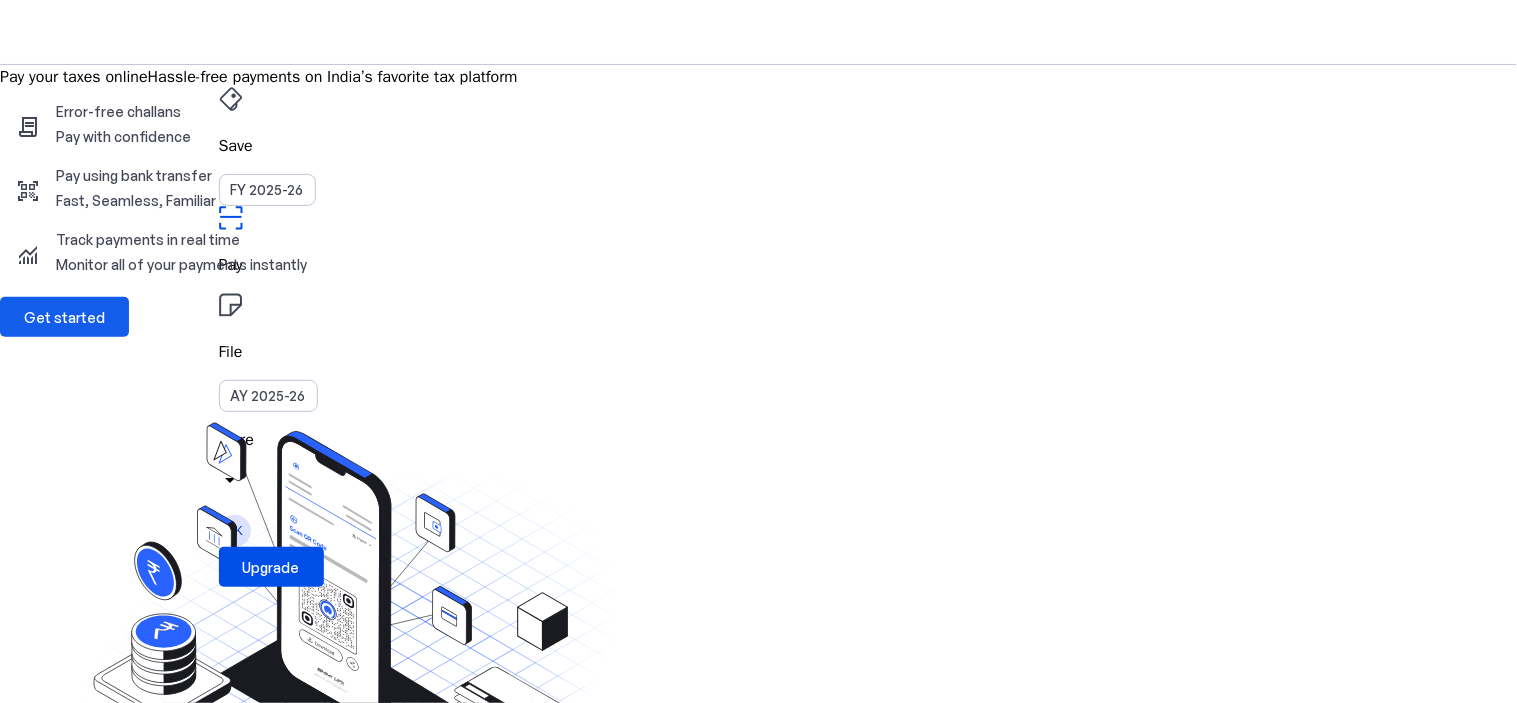 click on "Get started" at bounding box center (64, 317) 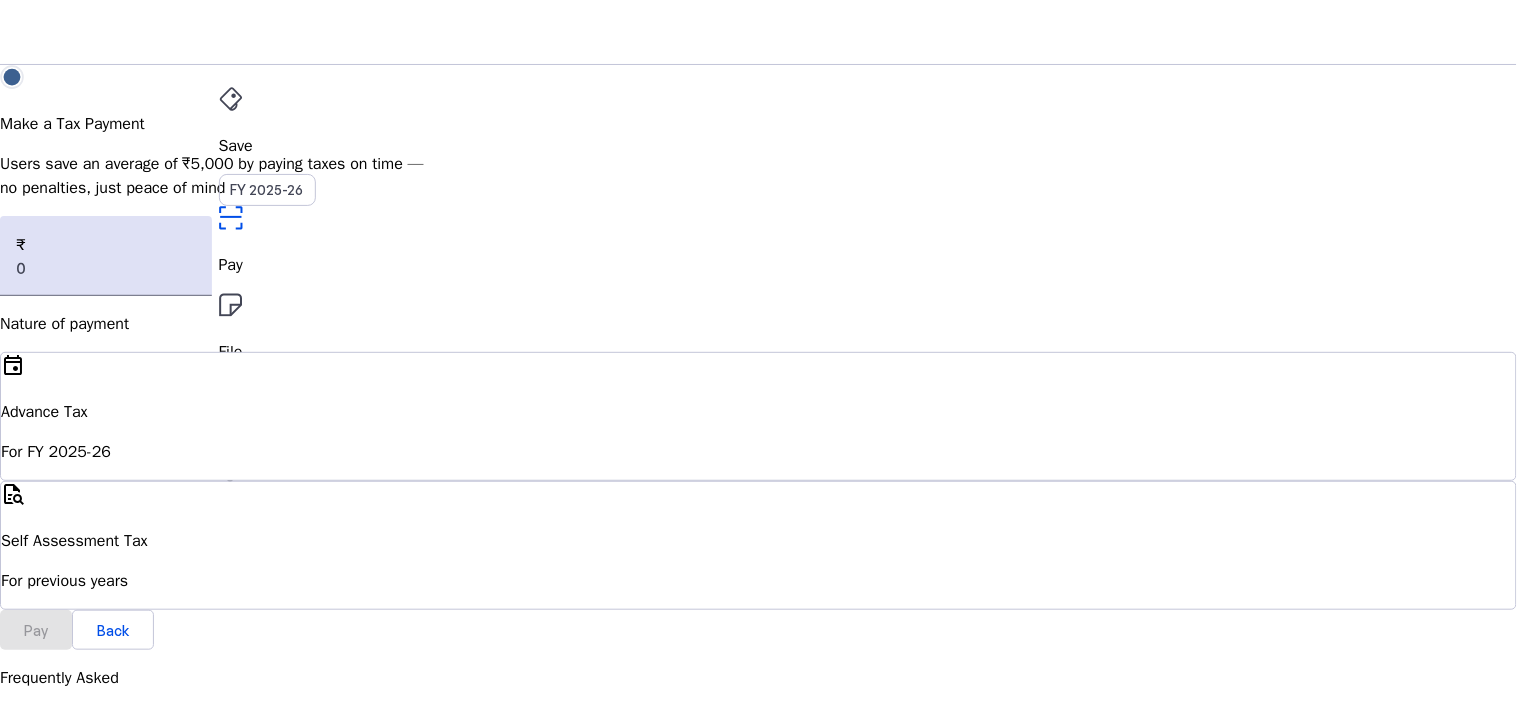 click on "Self Assessment Tax" at bounding box center [758, 412] 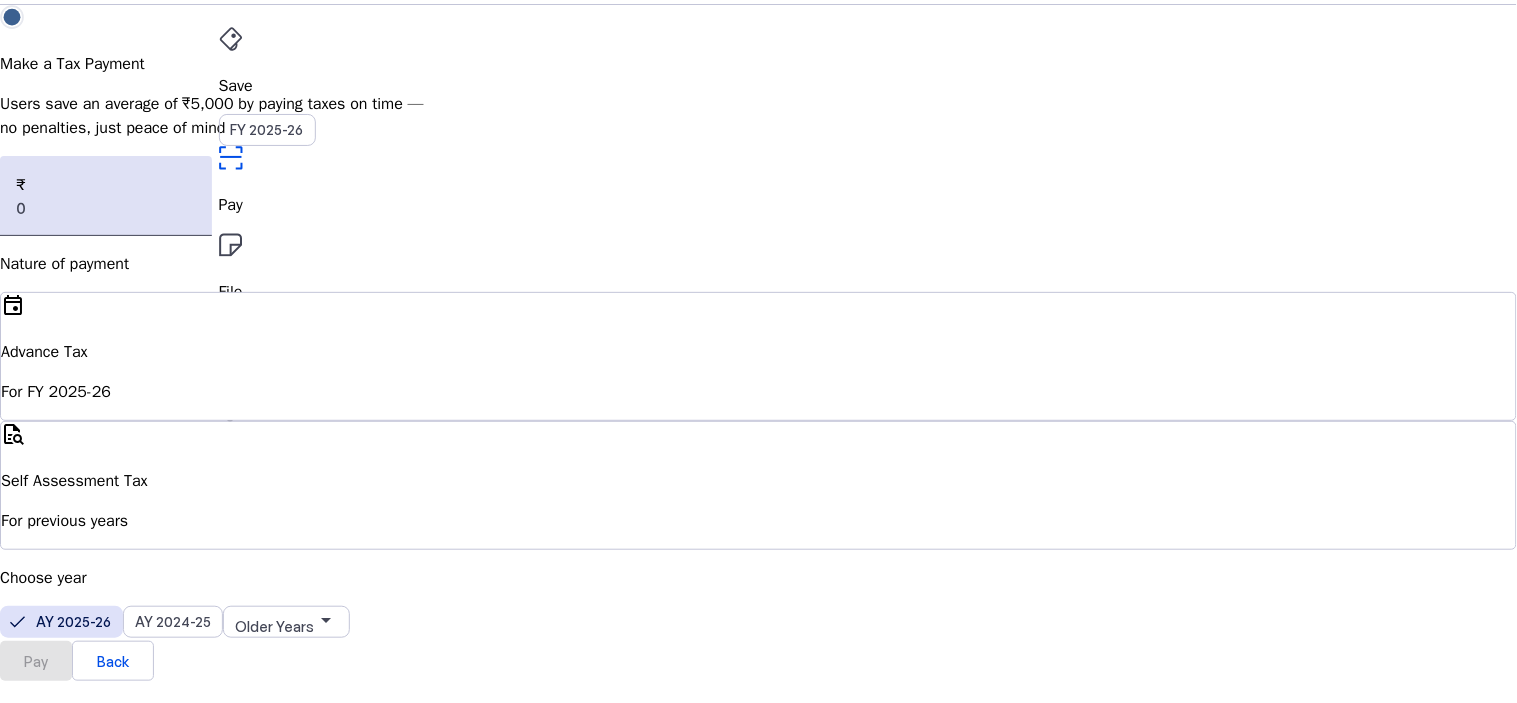 scroll, scrollTop: 160, scrollLeft: 0, axis: vertical 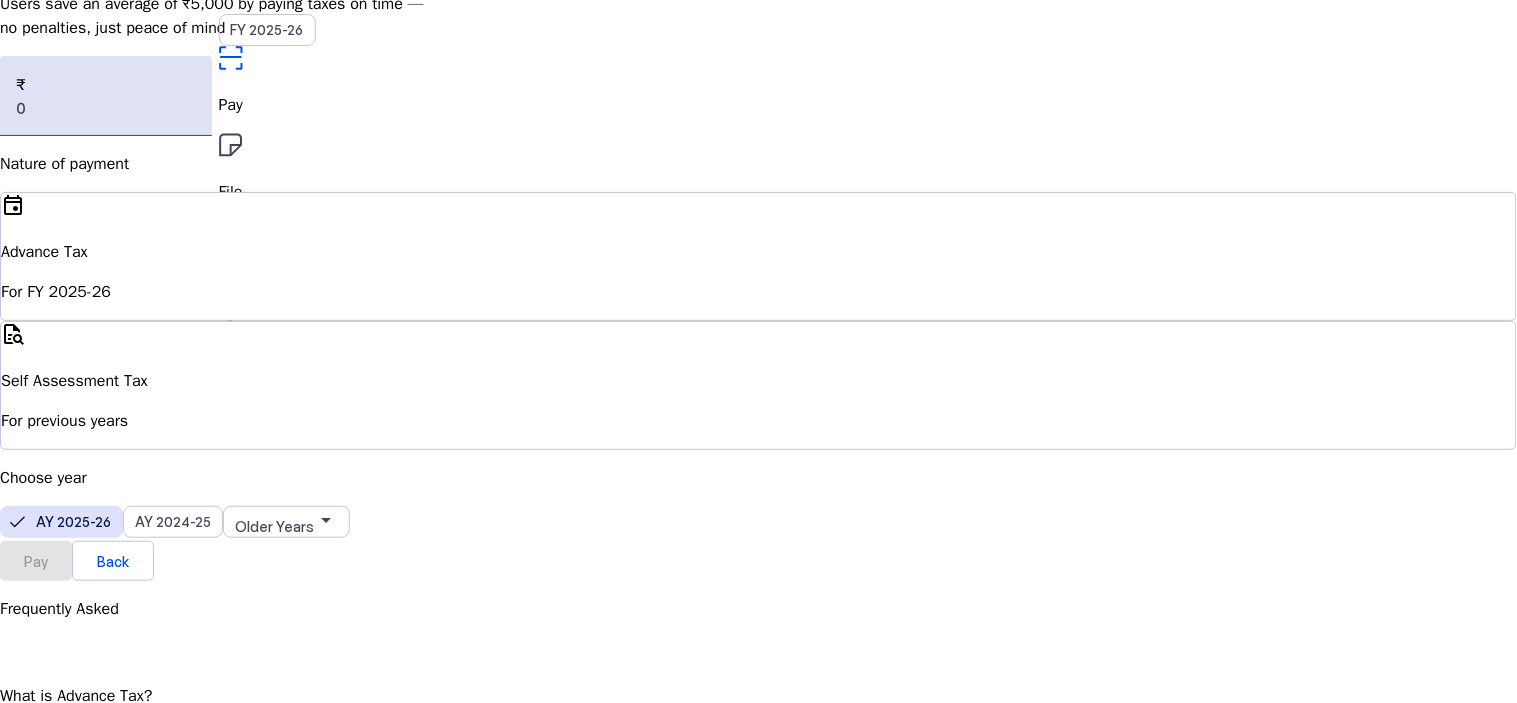 click on "Pay" at bounding box center (36, 560) 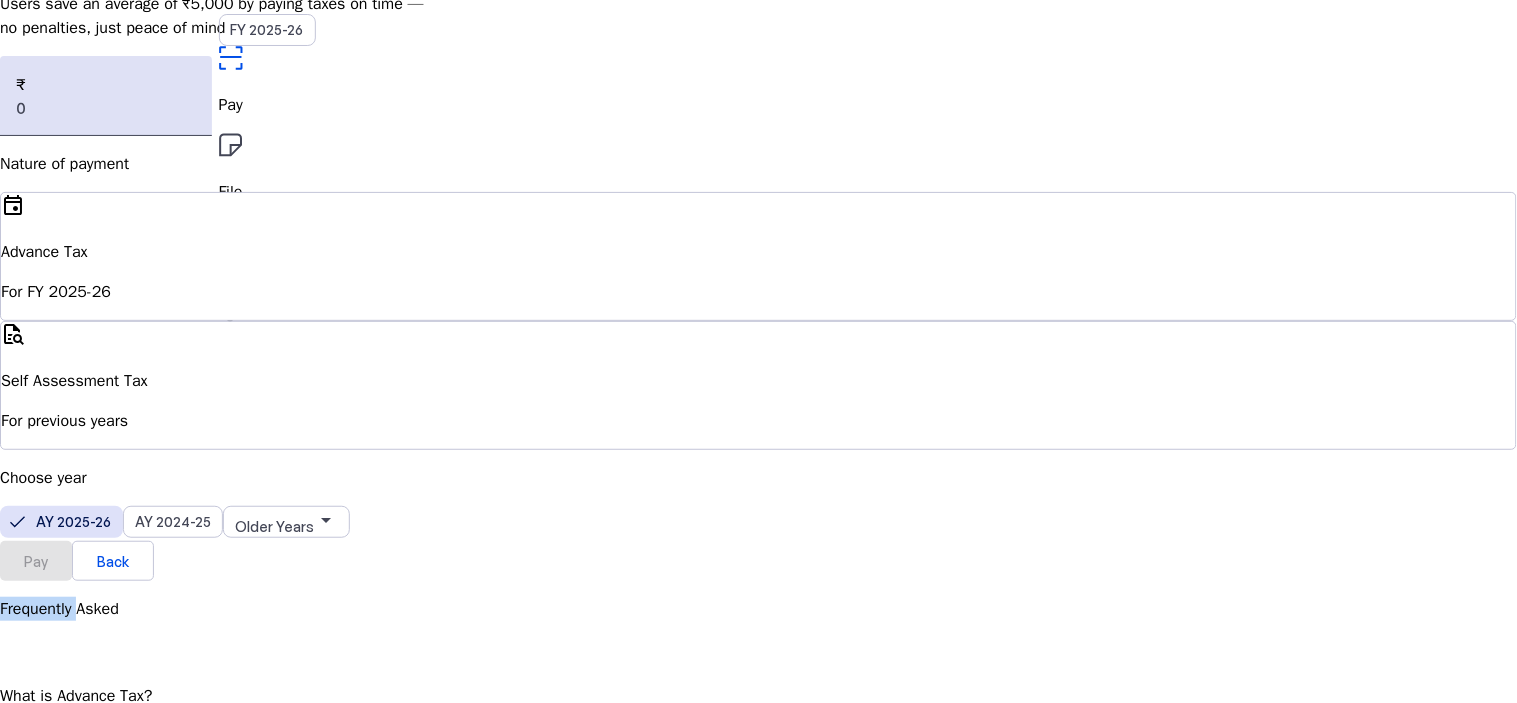 click on "Pay" at bounding box center [36, 560] 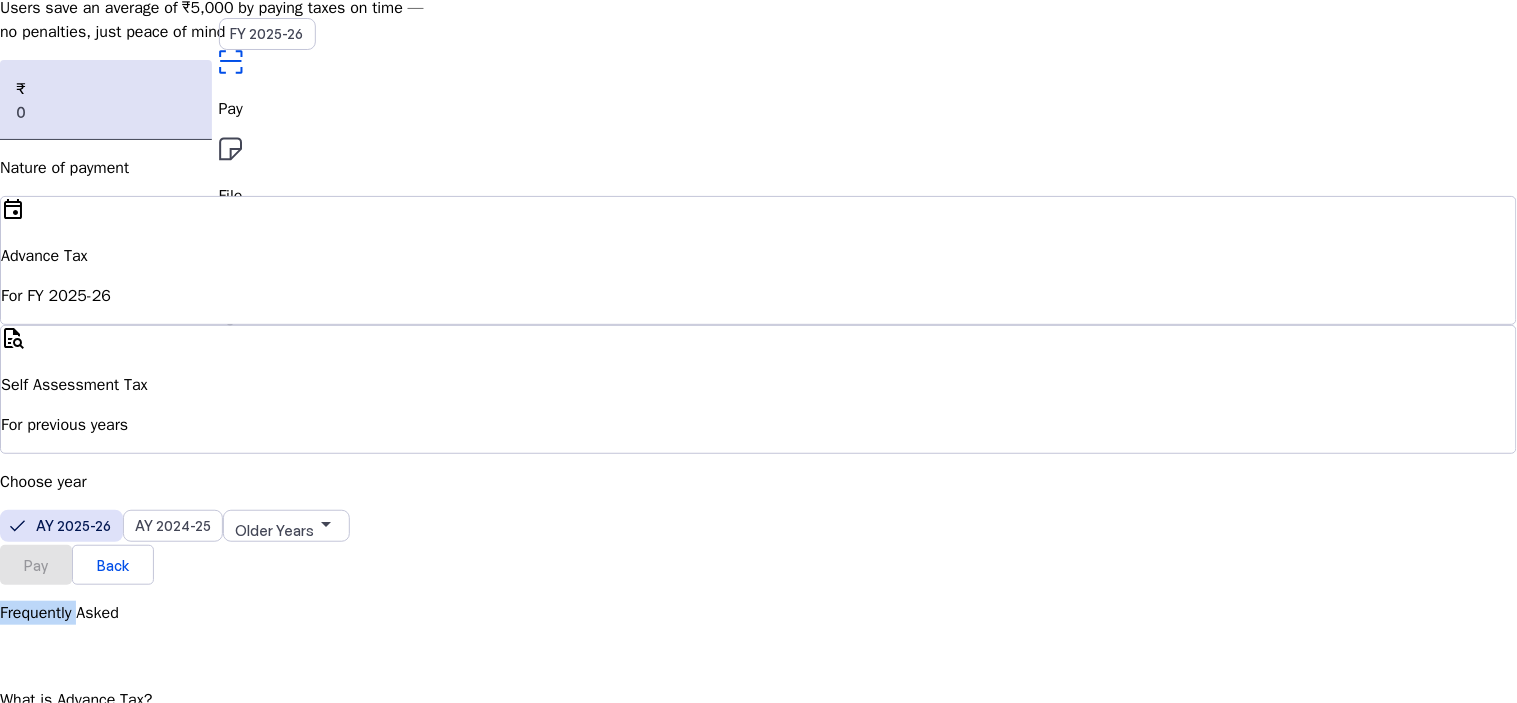 scroll, scrollTop: 160, scrollLeft: 0, axis: vertical 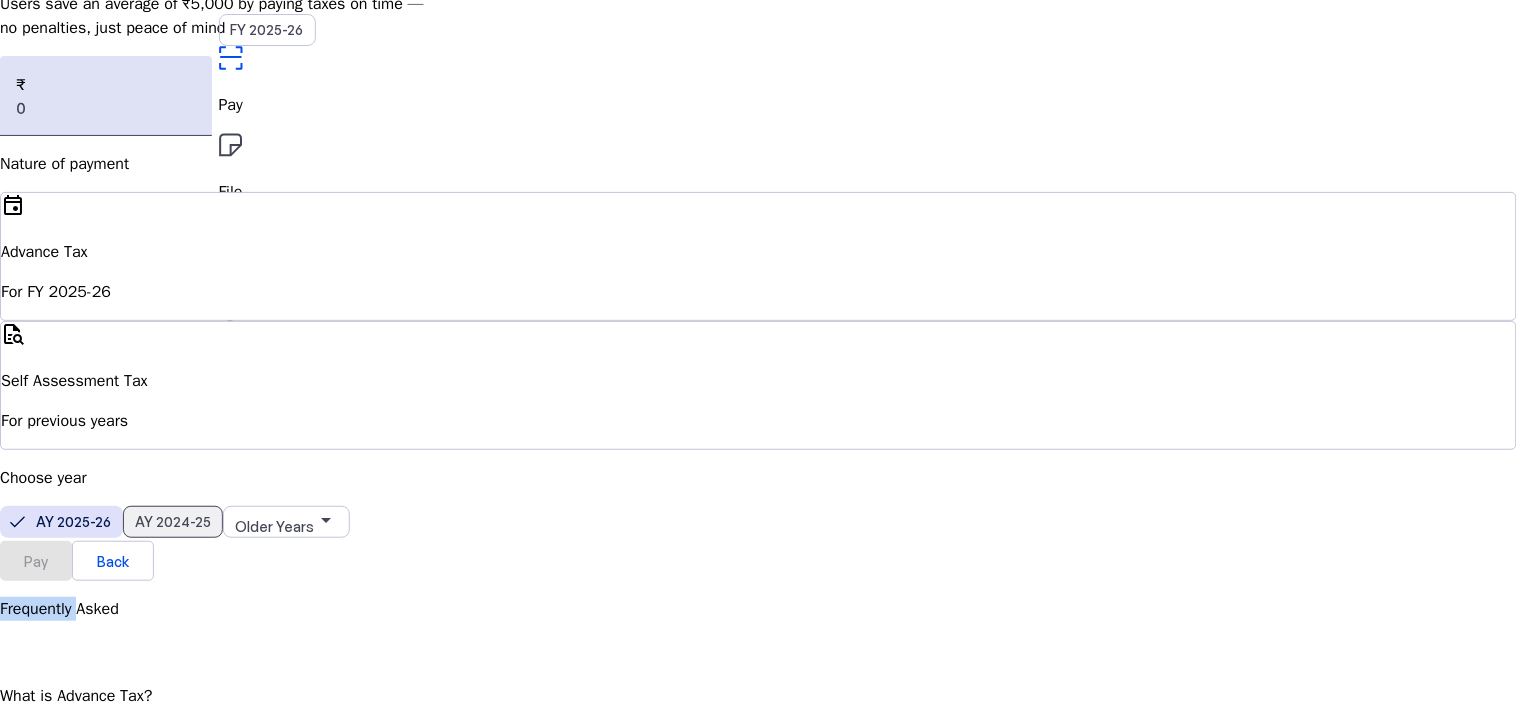 click on "AY 2024-25" at bounding box center [173, 521] 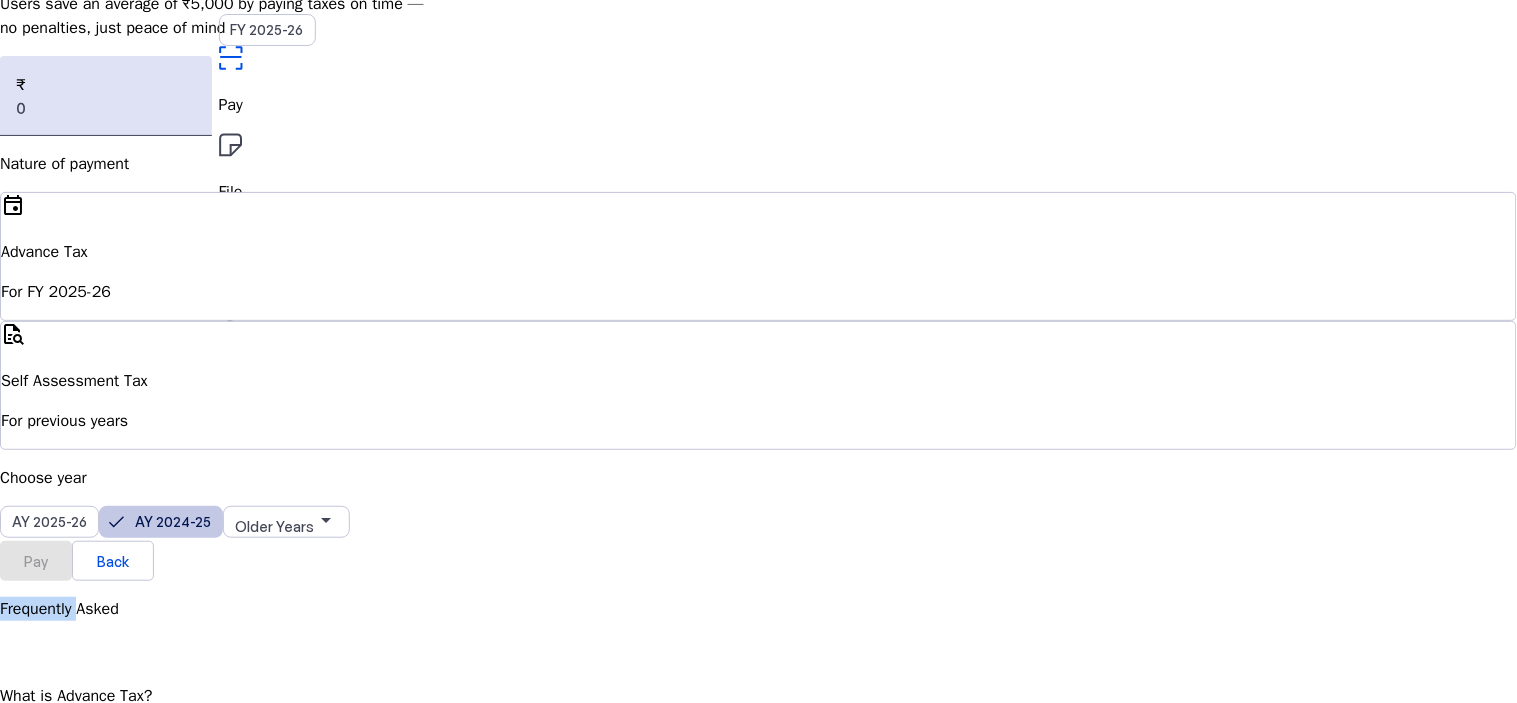 click on "Pay" at bounding box center (36, 560) 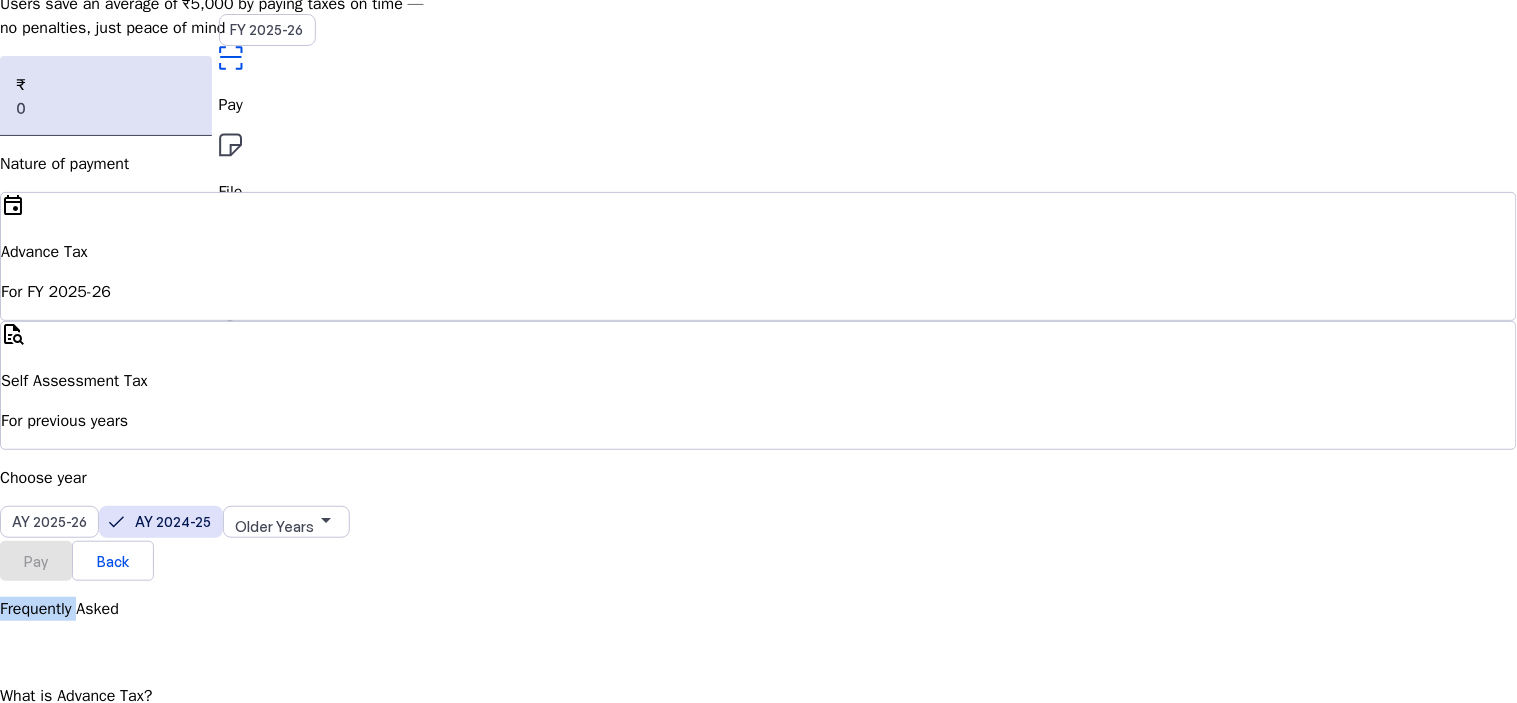click on "Pay" at bounding box center [36, 560] 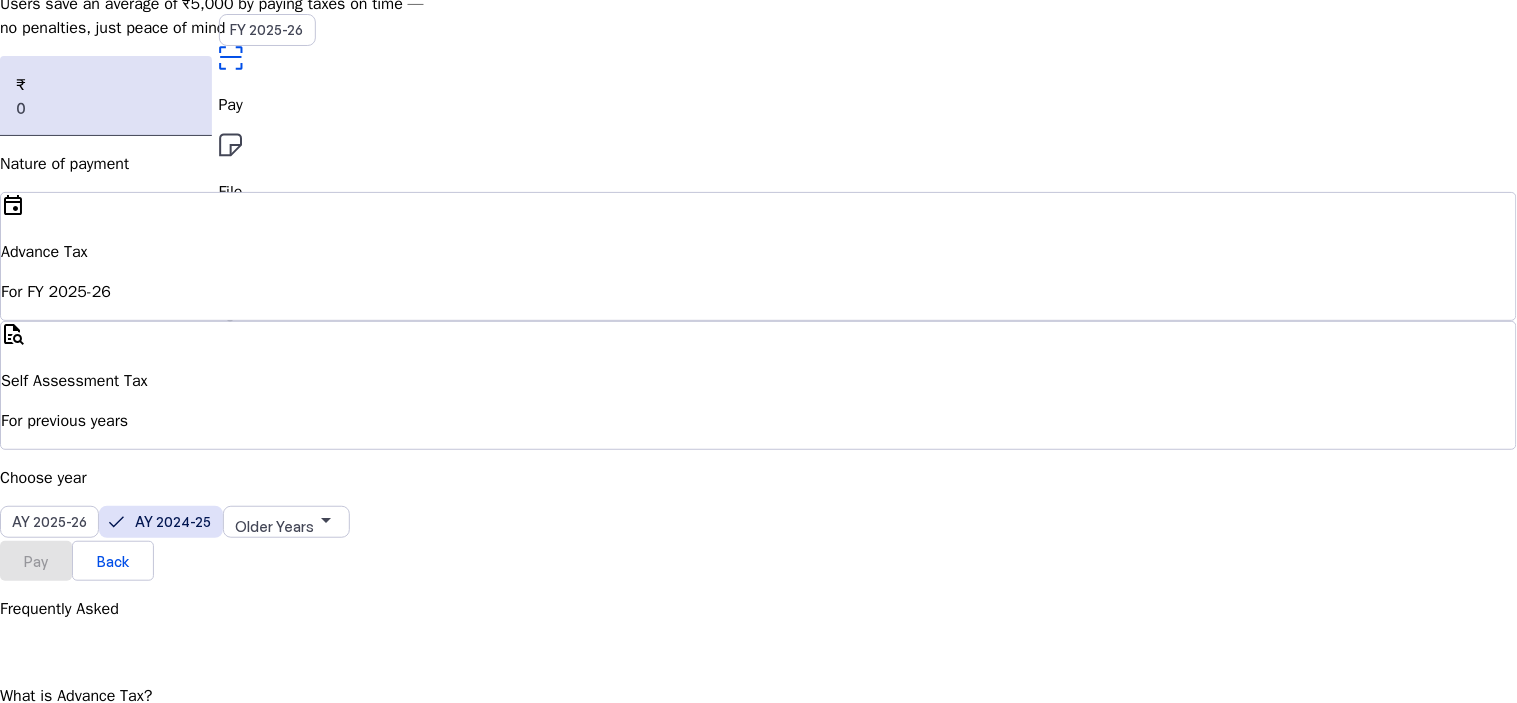click on "Pay" at bounding box center [36, 560] 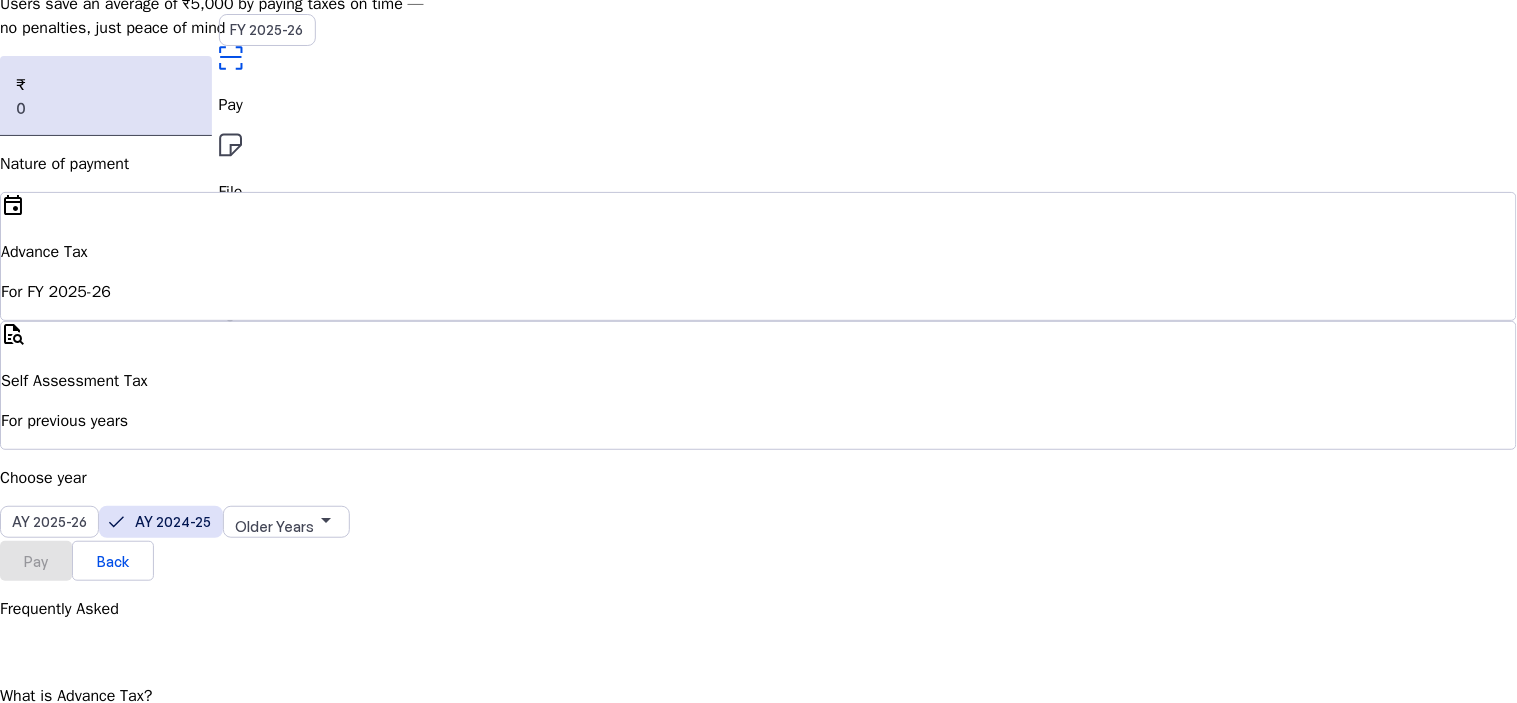 click on "Pay" at bounding box center [36, 560] 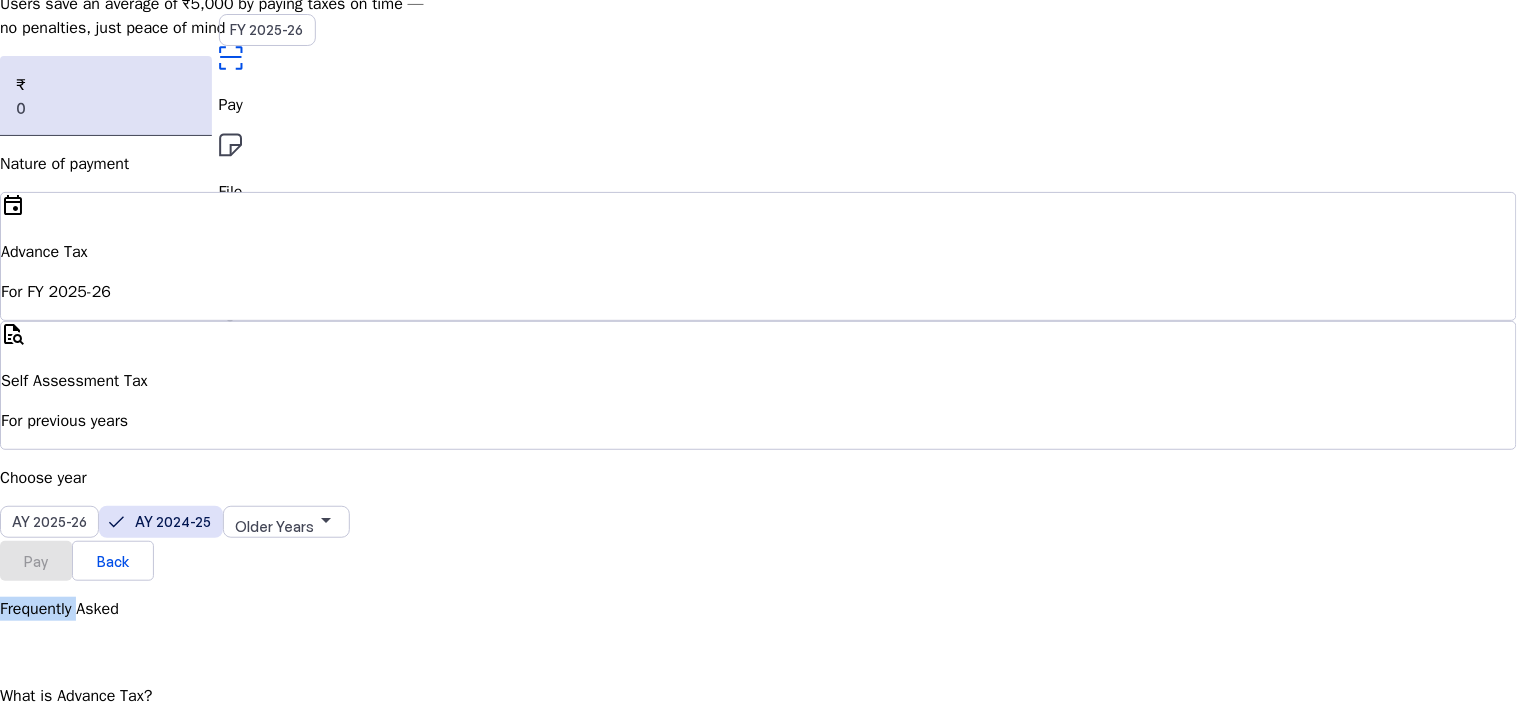 click on "Pay" at bounding box center (36, 560) 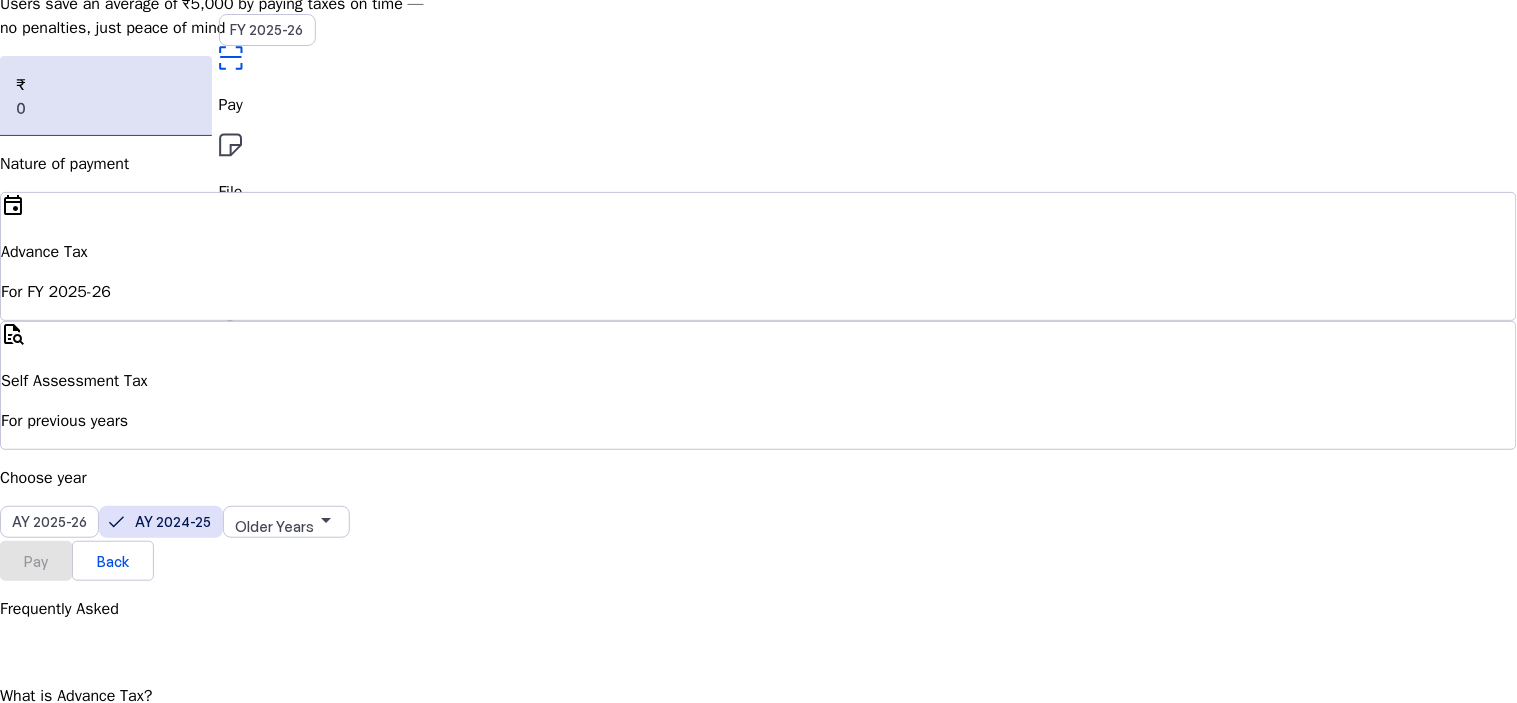 click on "Pay" at bounding box center (36, 560) 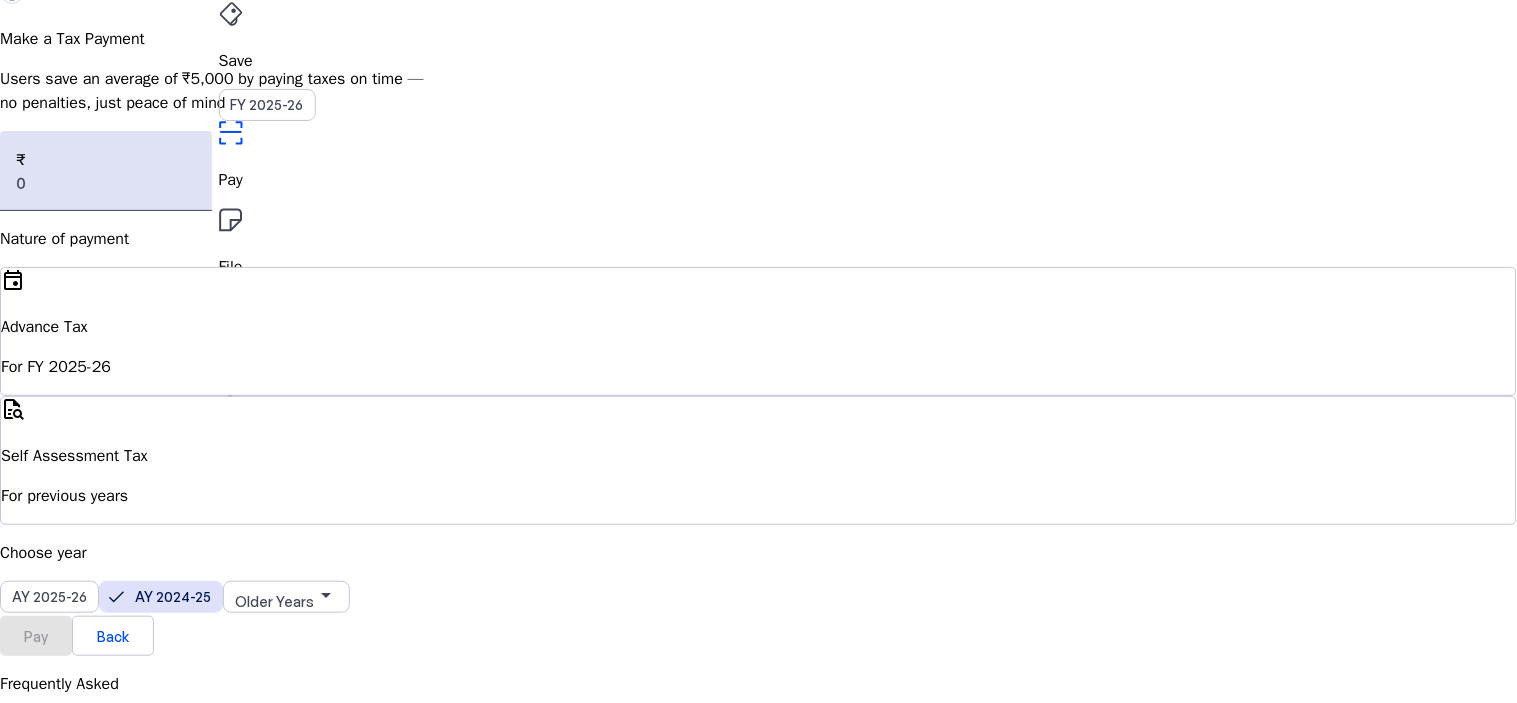 scroll, scrollTop: 0, scrollLeft: 0, axis: both 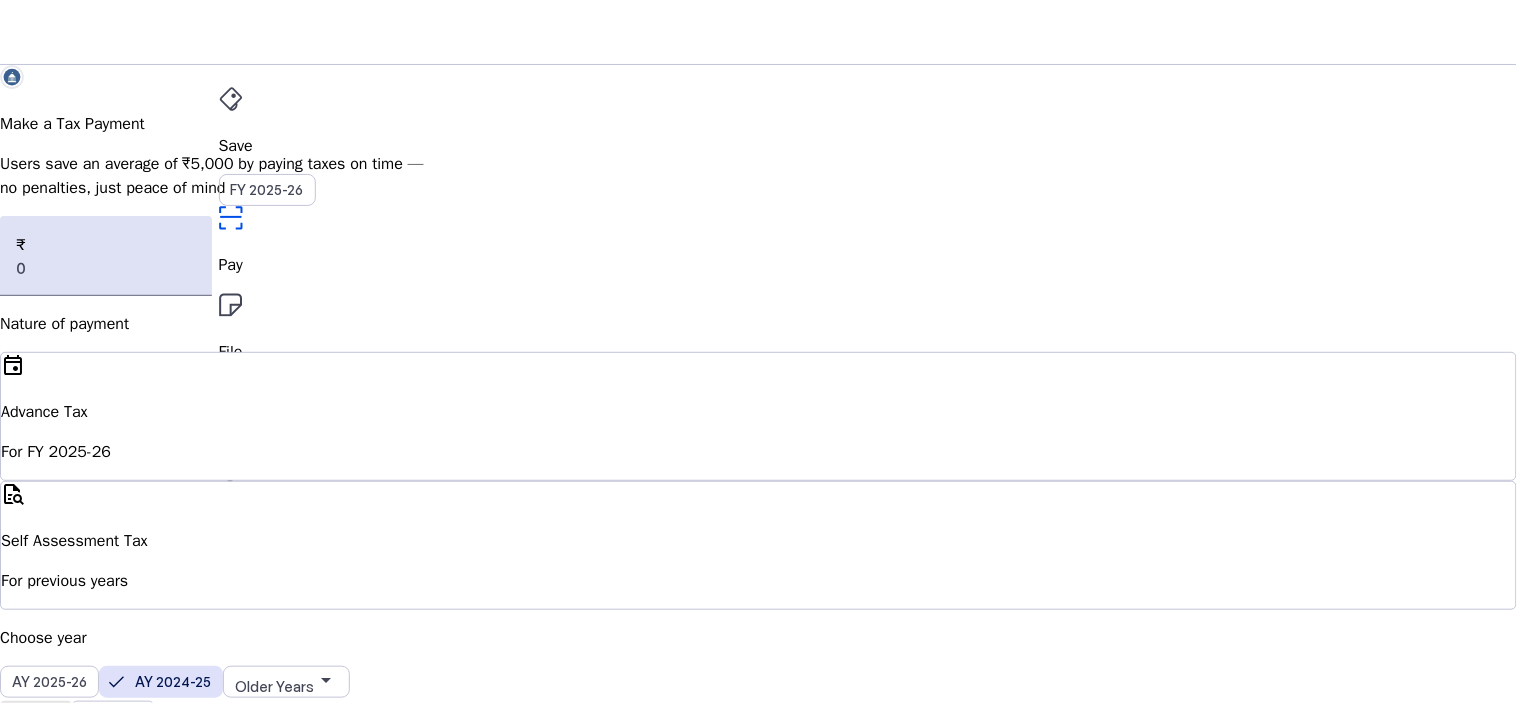 click on "For FY 2025-26" at bounding box center [758, 452] 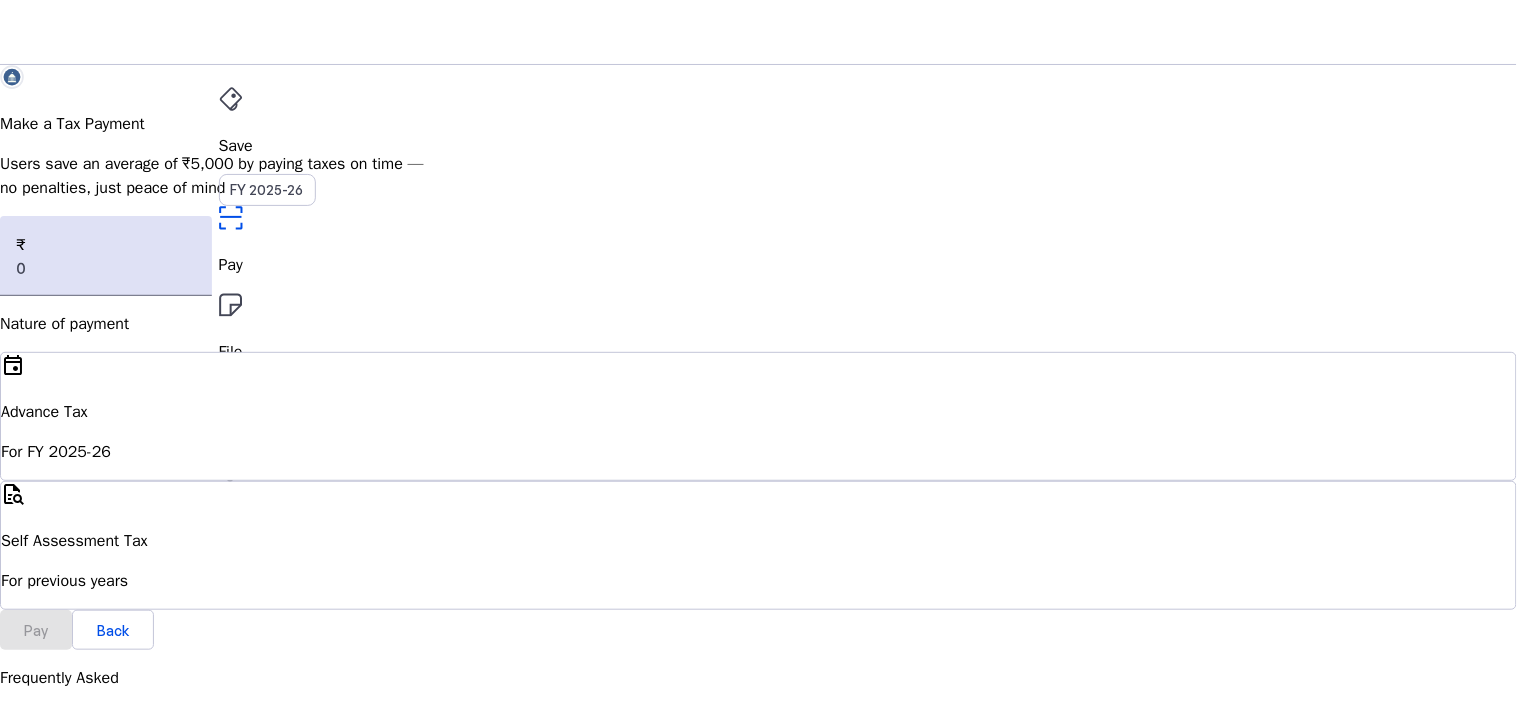 click on "Pay" at bounding box center [36, 629] 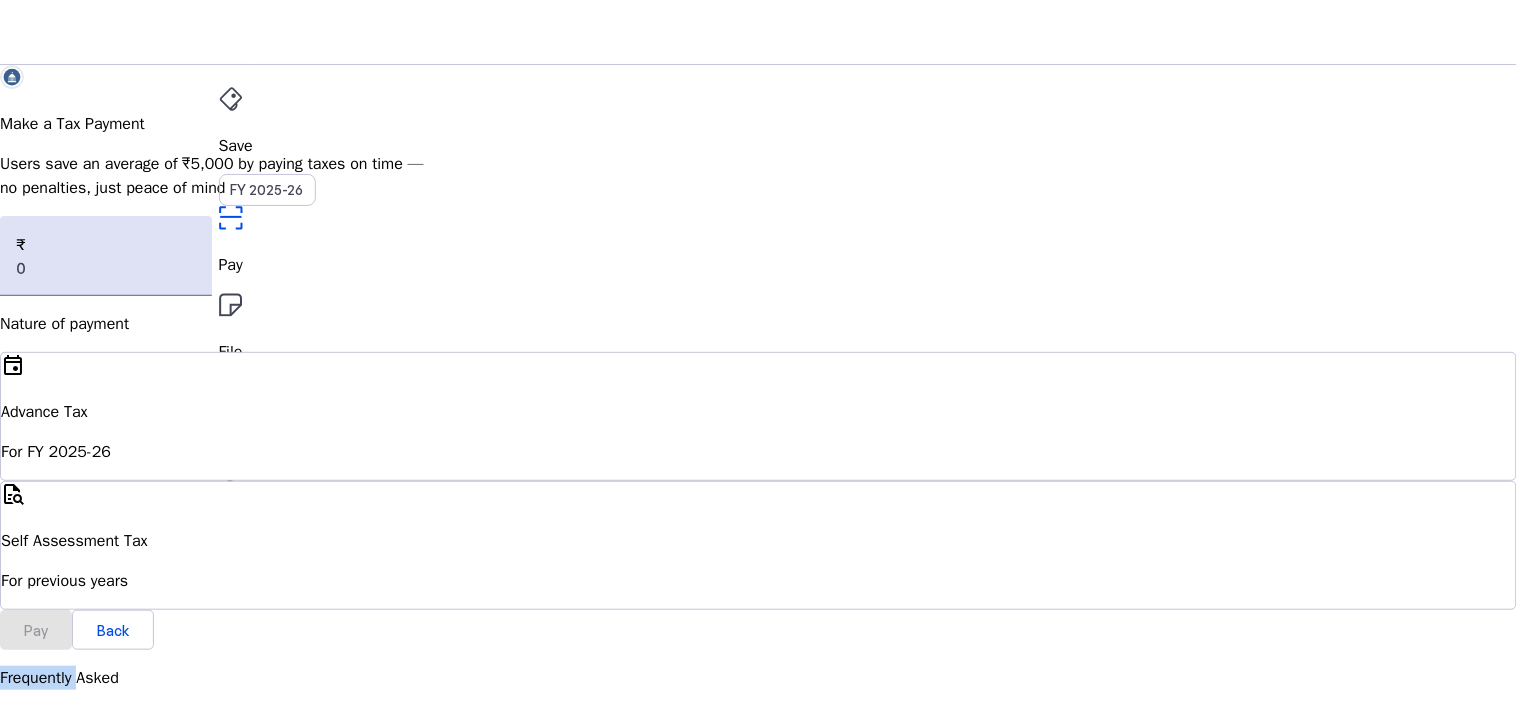 click on "Pay" at bounding box center (36, 629) 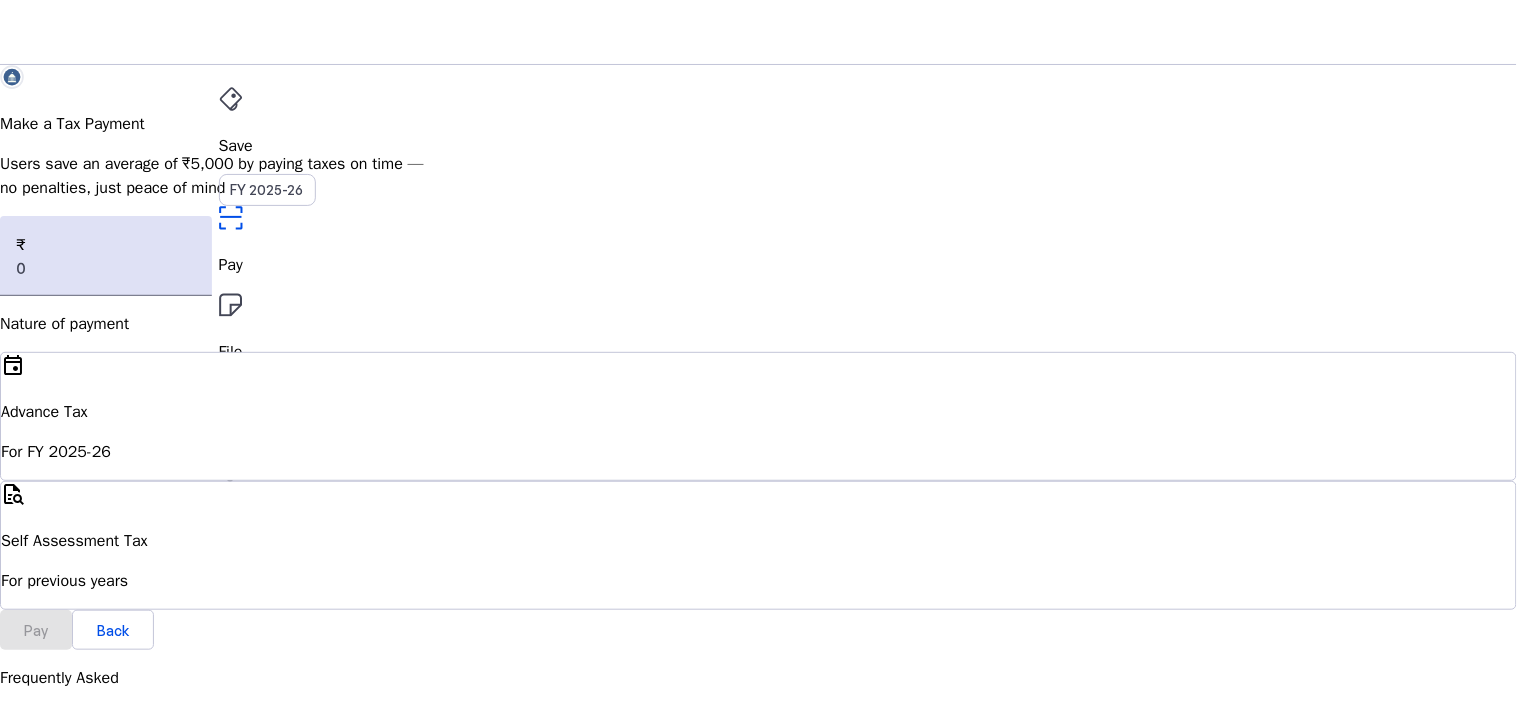 click at bounding box center (758, 1254) 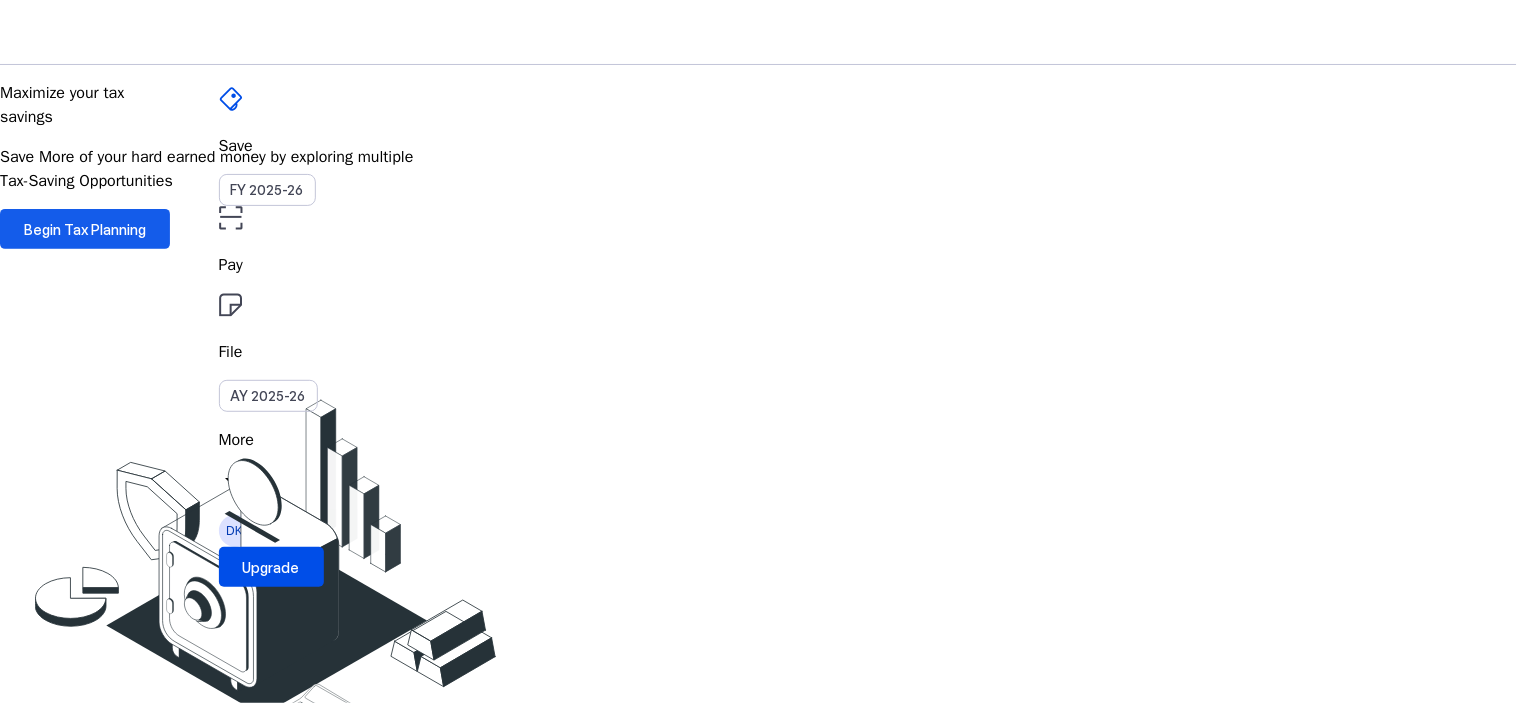click on "Begin Tax Planning" at bounding box center [85, 229] 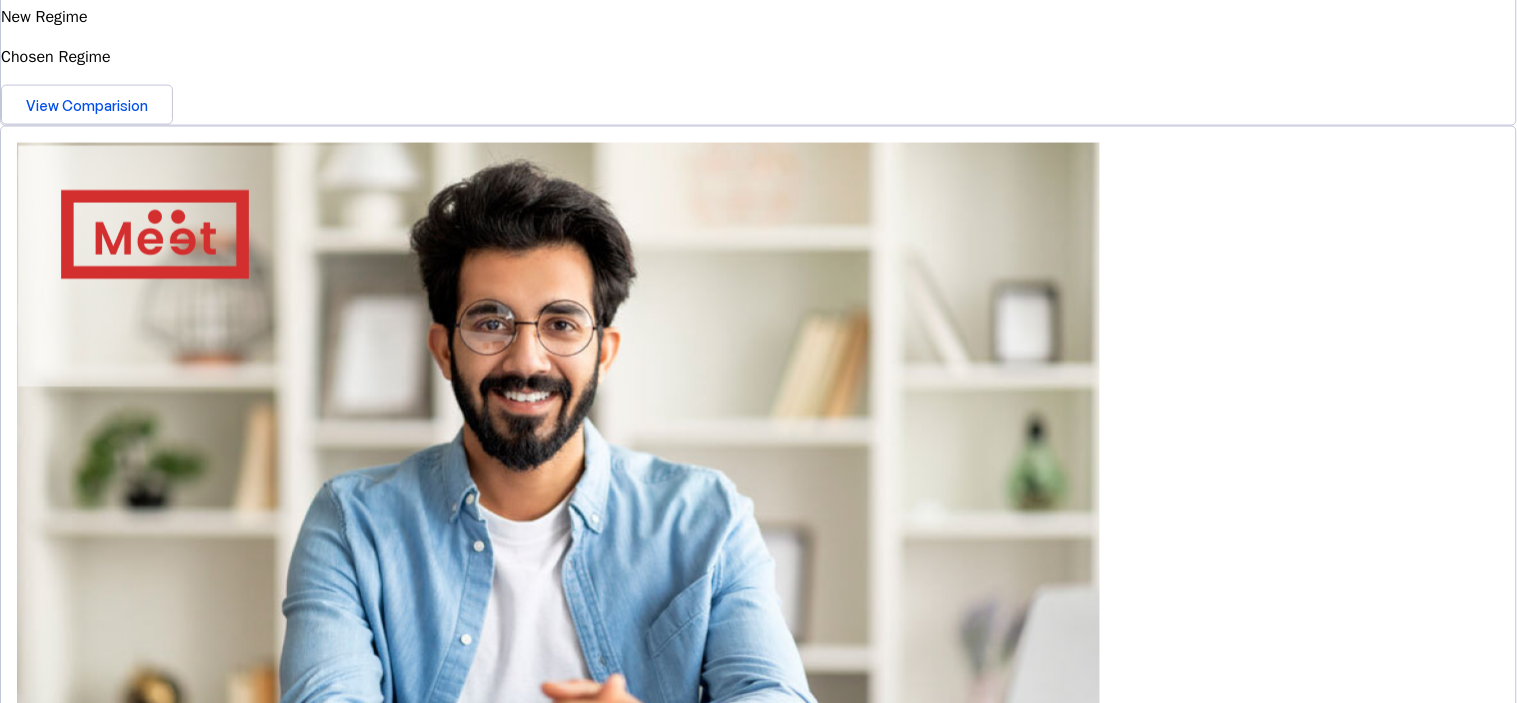 scroll, scrollTop: 607, scrollLeft: 0, axis: vertical 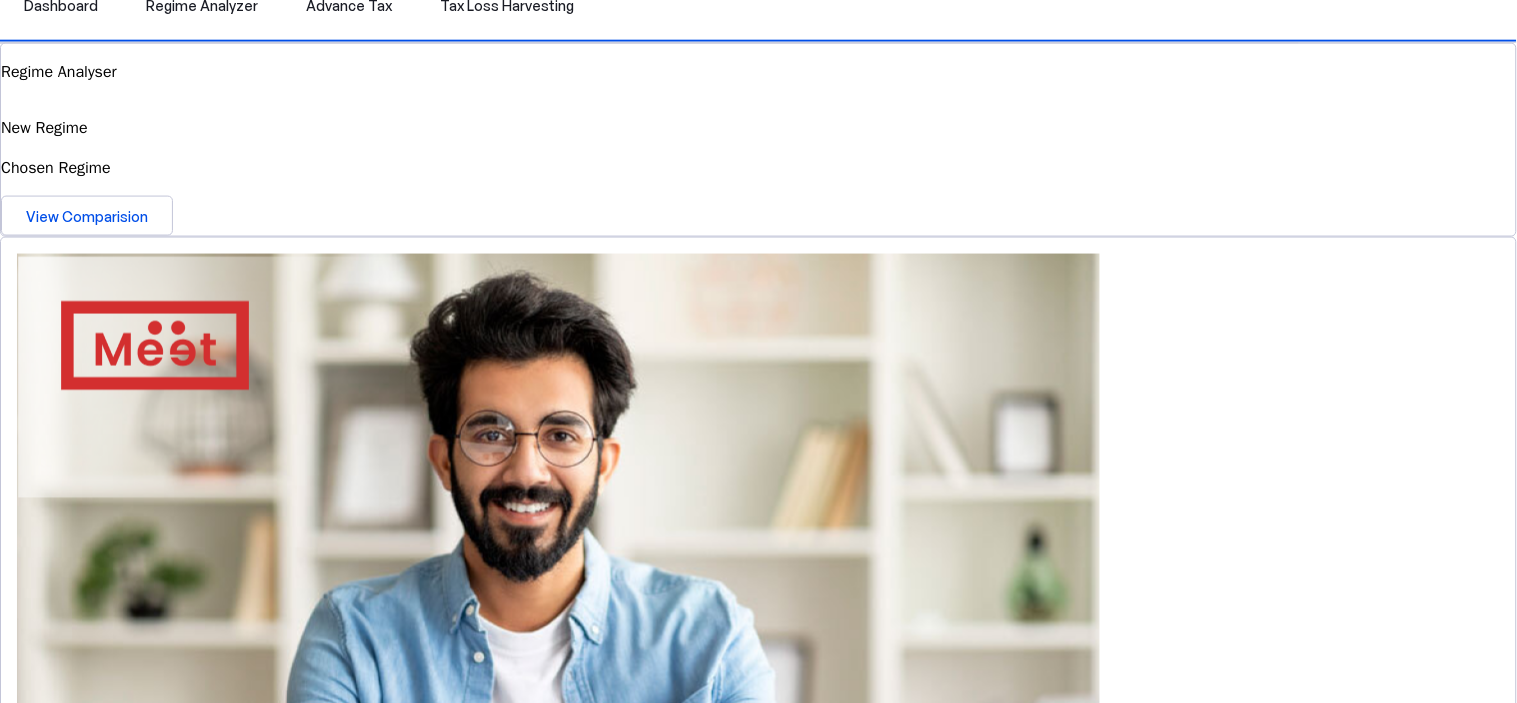 click at bounding box center [76, 2268] 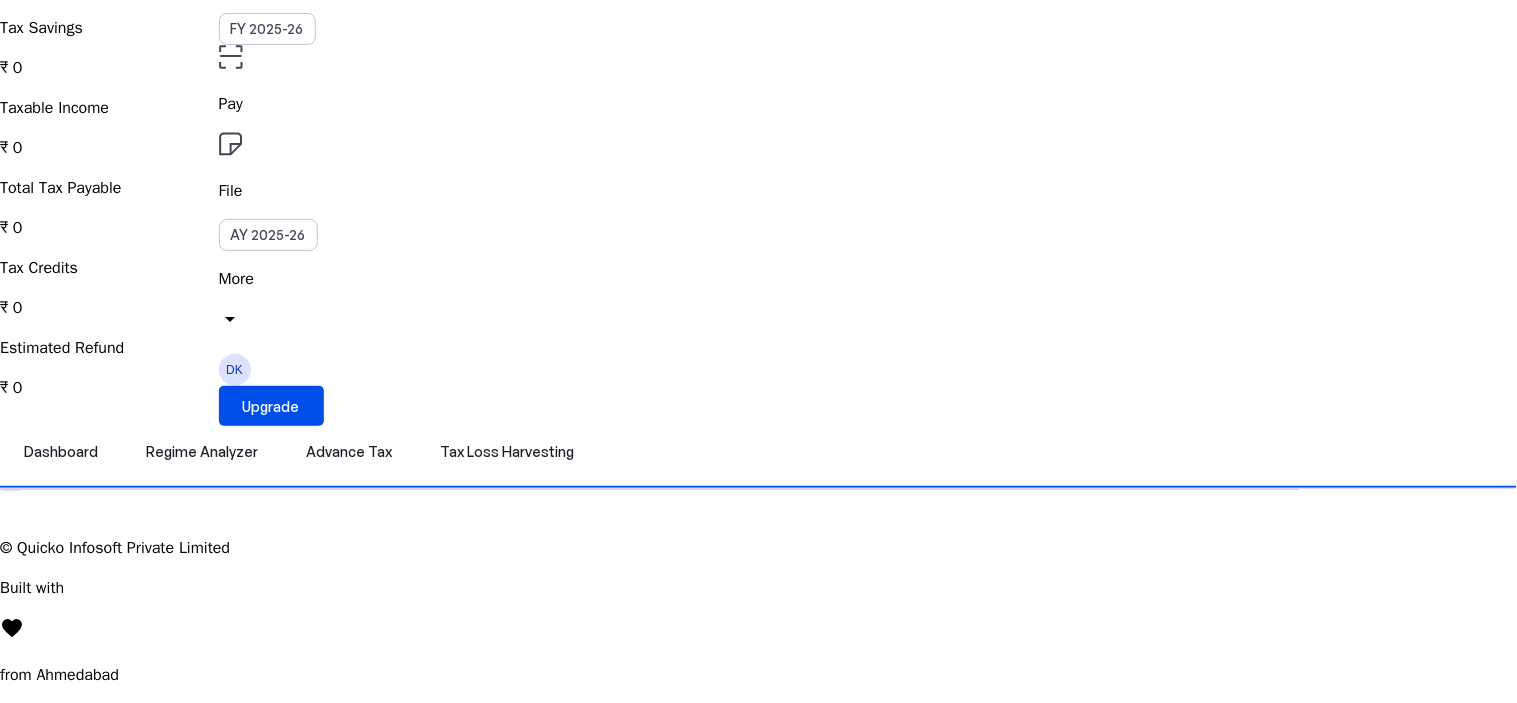 scroll, scrollTop: 1333, scrollLeft: 0, axis: vertical 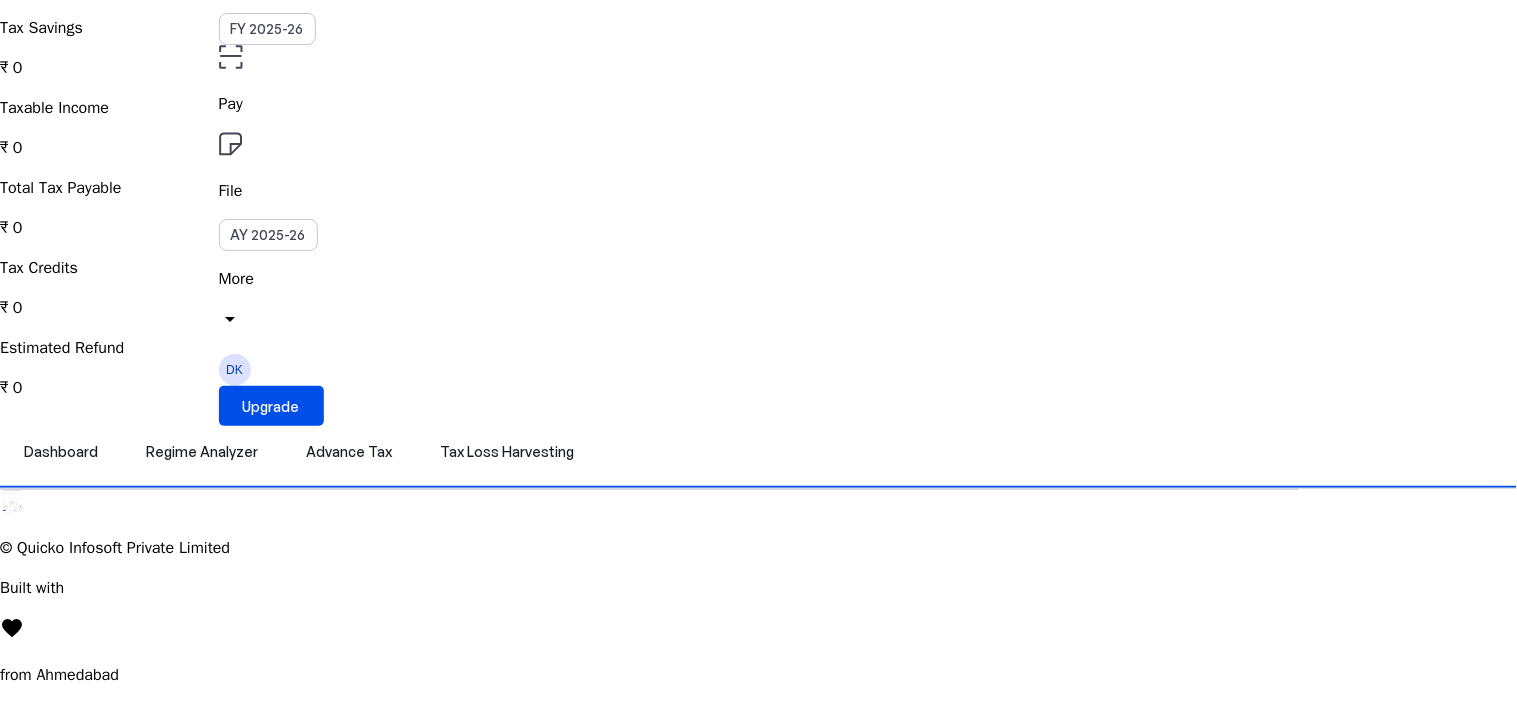 click at bounding box center [4, 510] 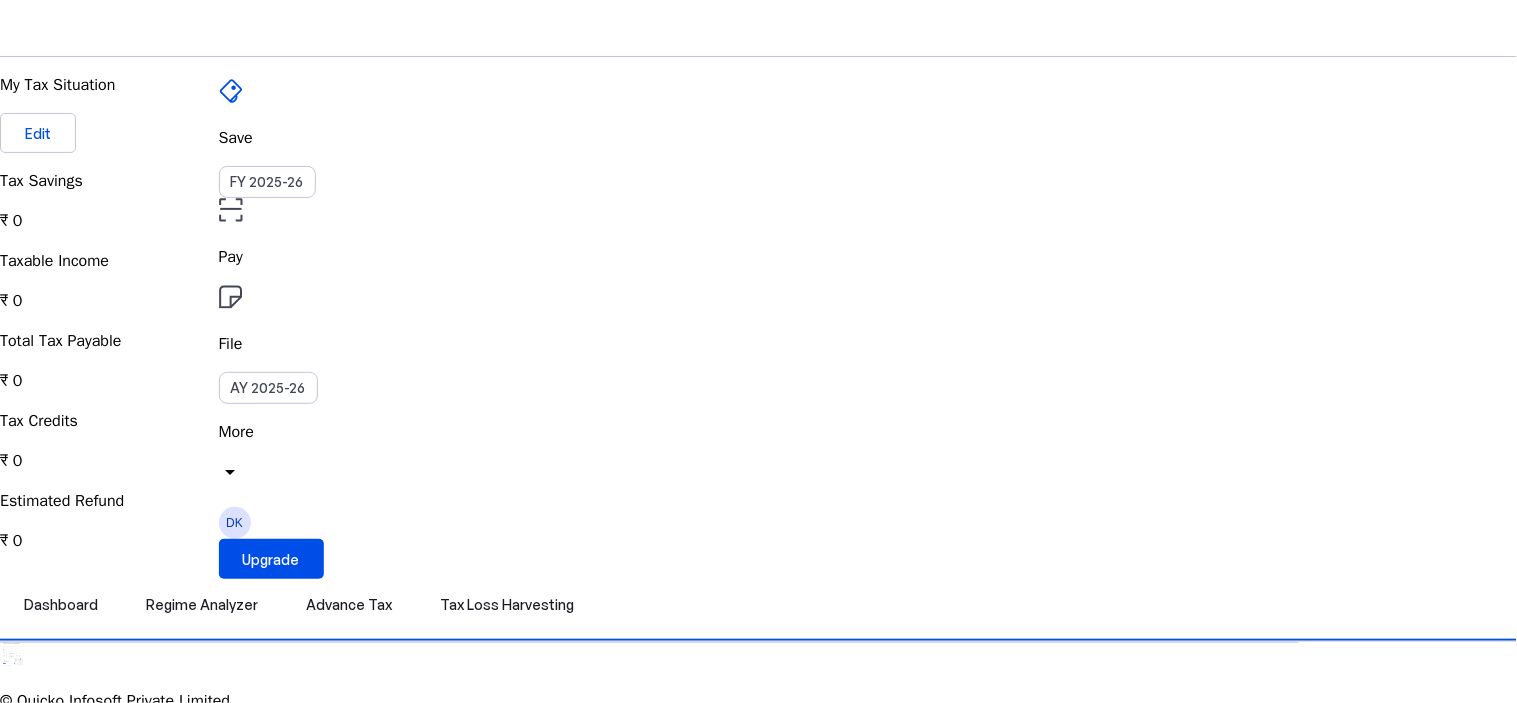 scroll, scrollTop: 0, scrollLeft: 0, axis: both 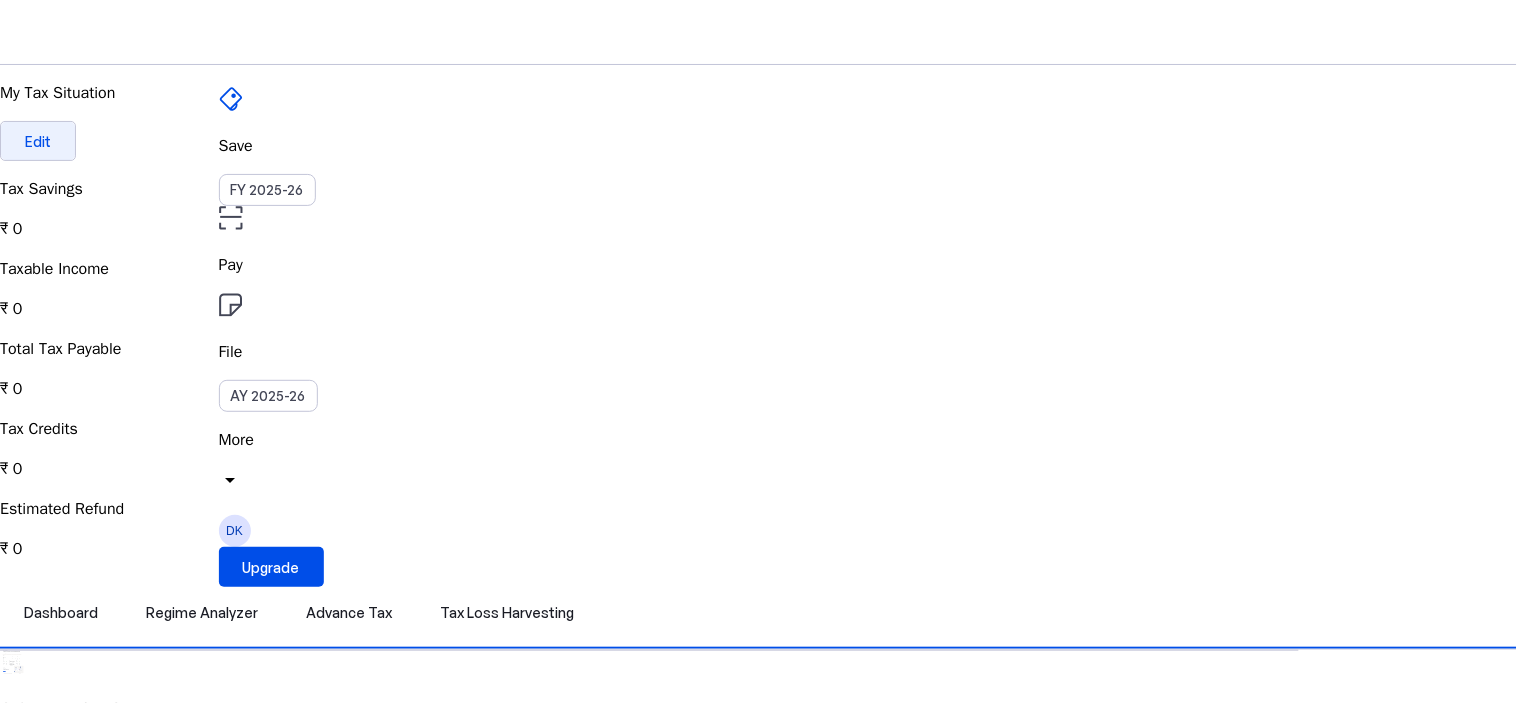 click at bounding box center (38, 141) 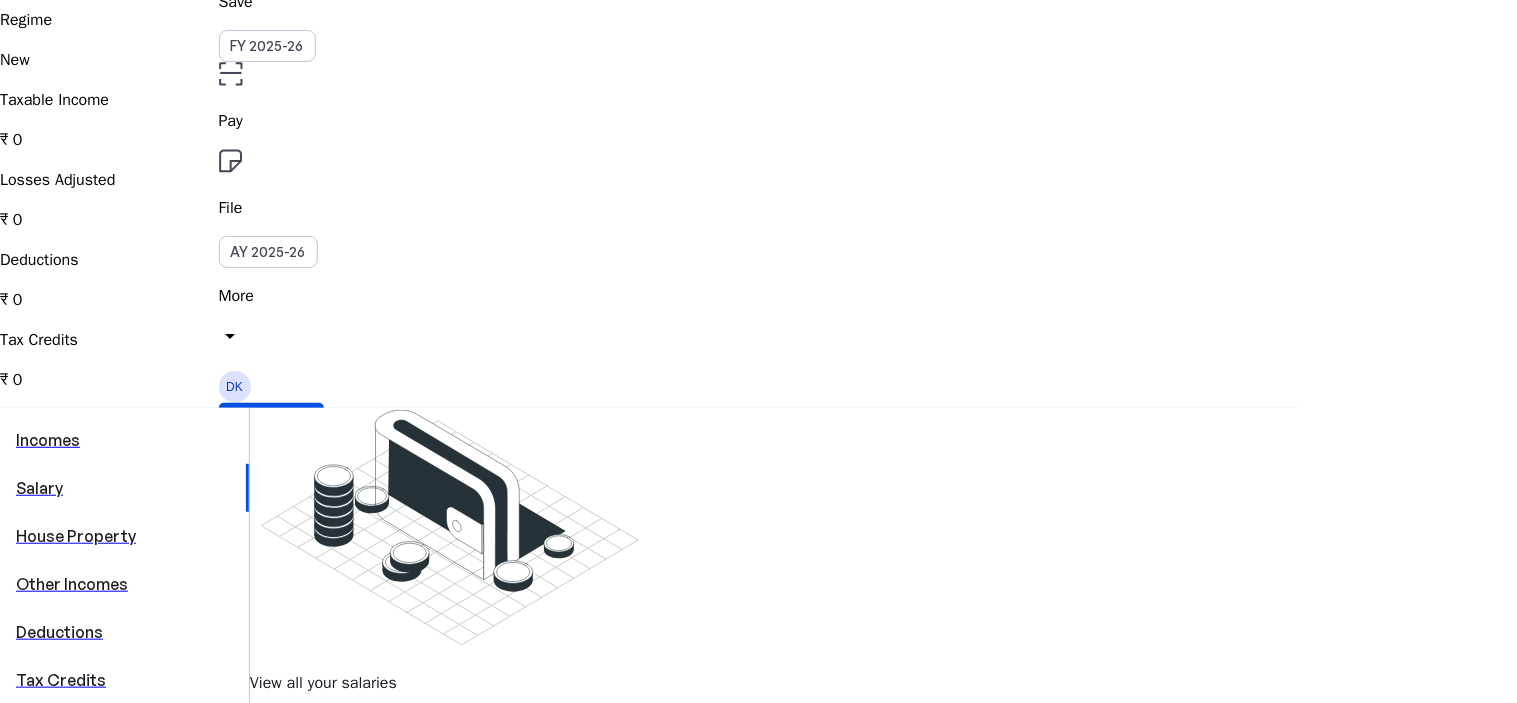 scroll, scrollTop: 222, scrollLeft: 0, axis: vertical 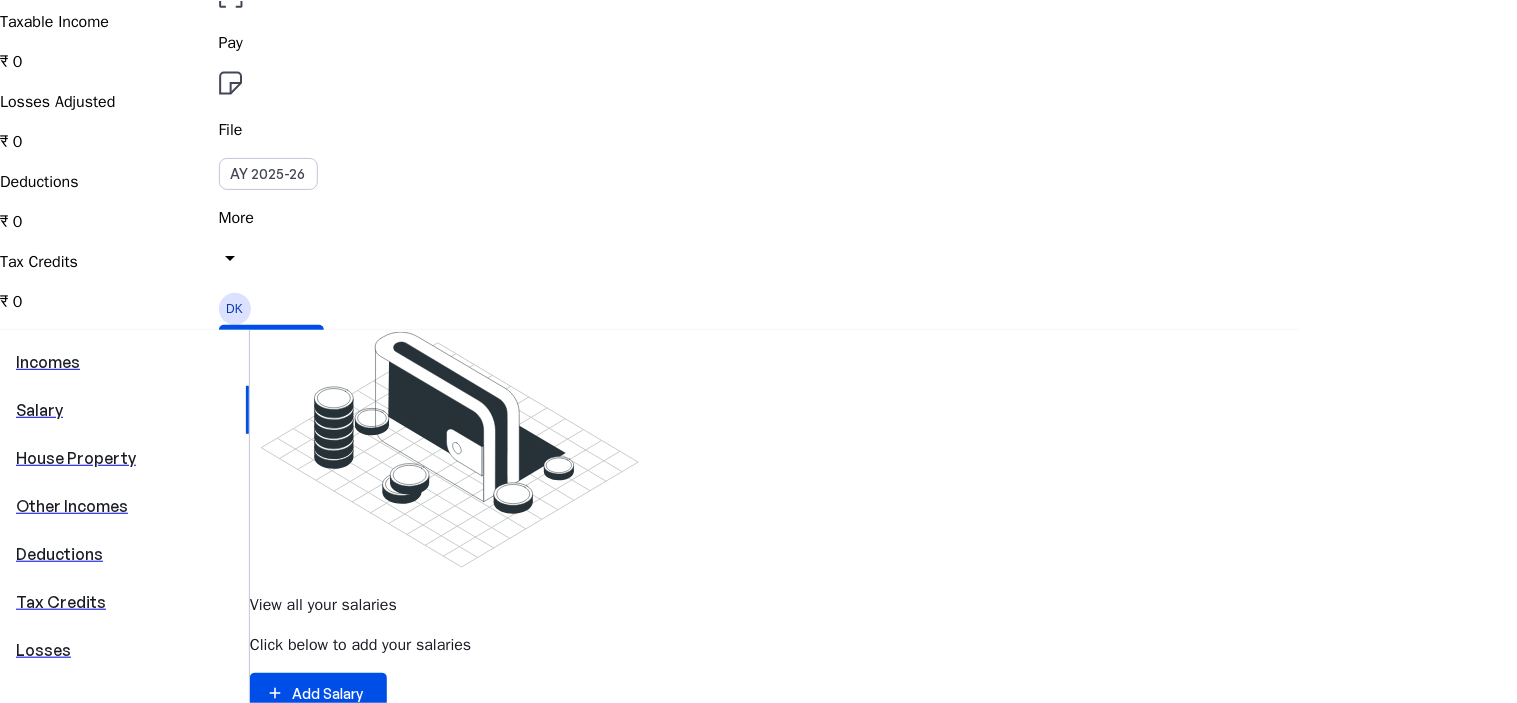 click on "Other Incomes" at bounding box center [124, 506] 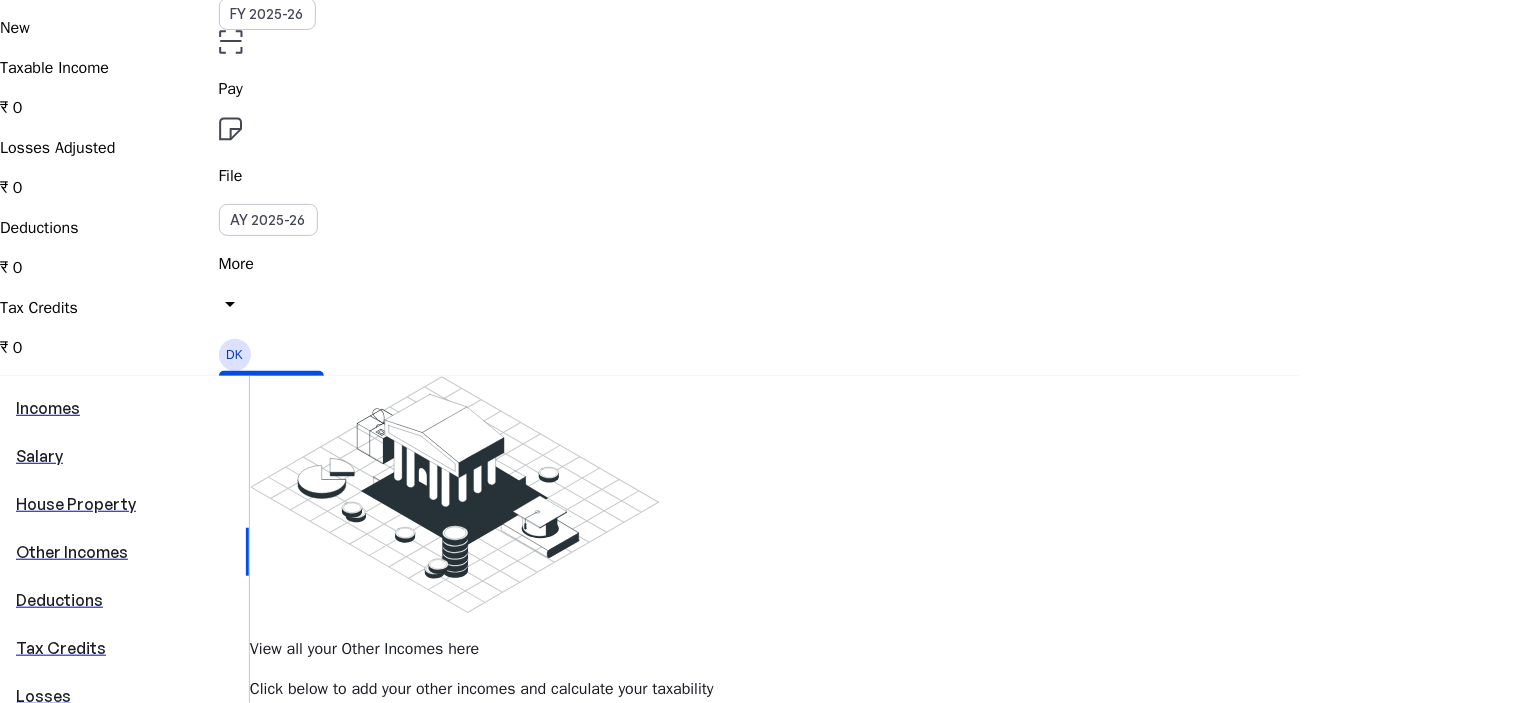 scroll, scrollTop: 404, scrollLeft: 0, axis: vertical 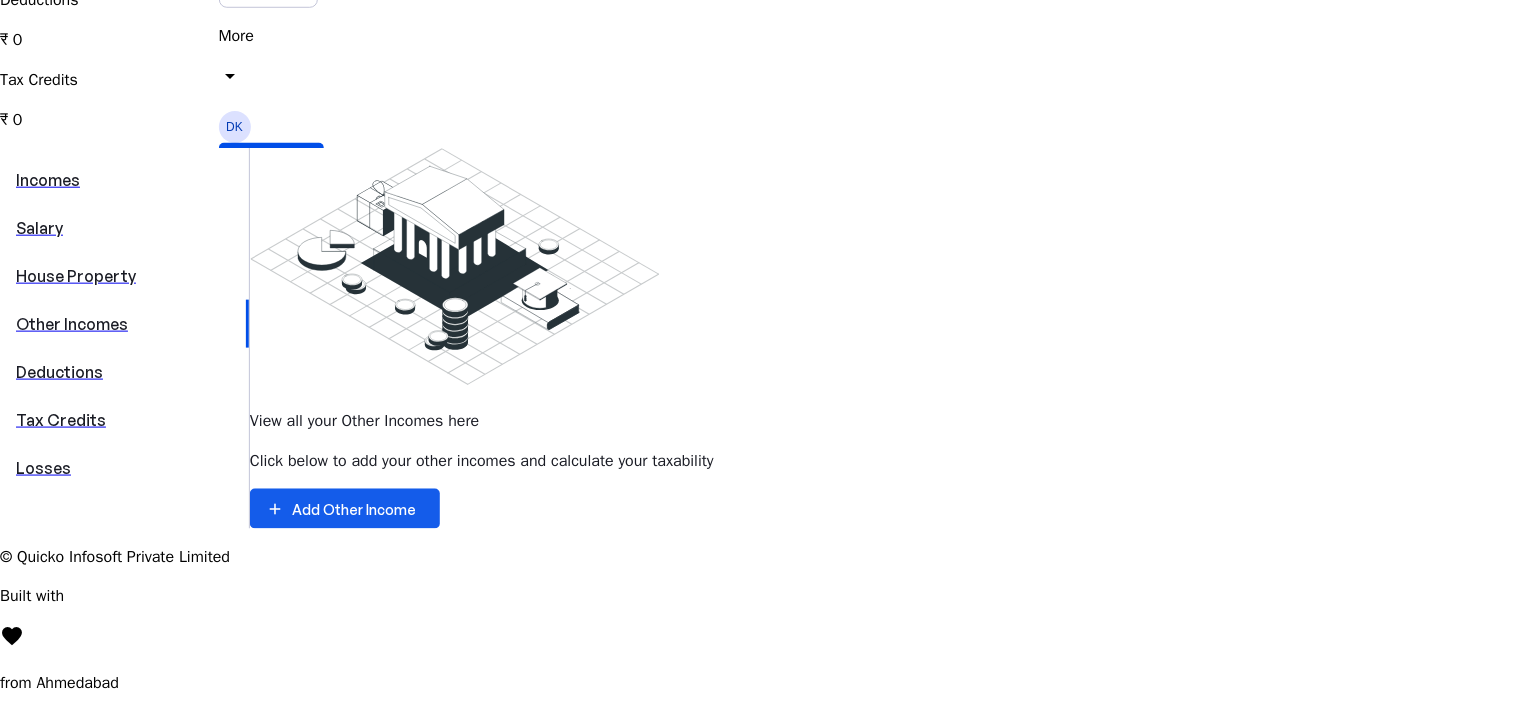 click on "Add Other Income" at bounding box center [354, 509] 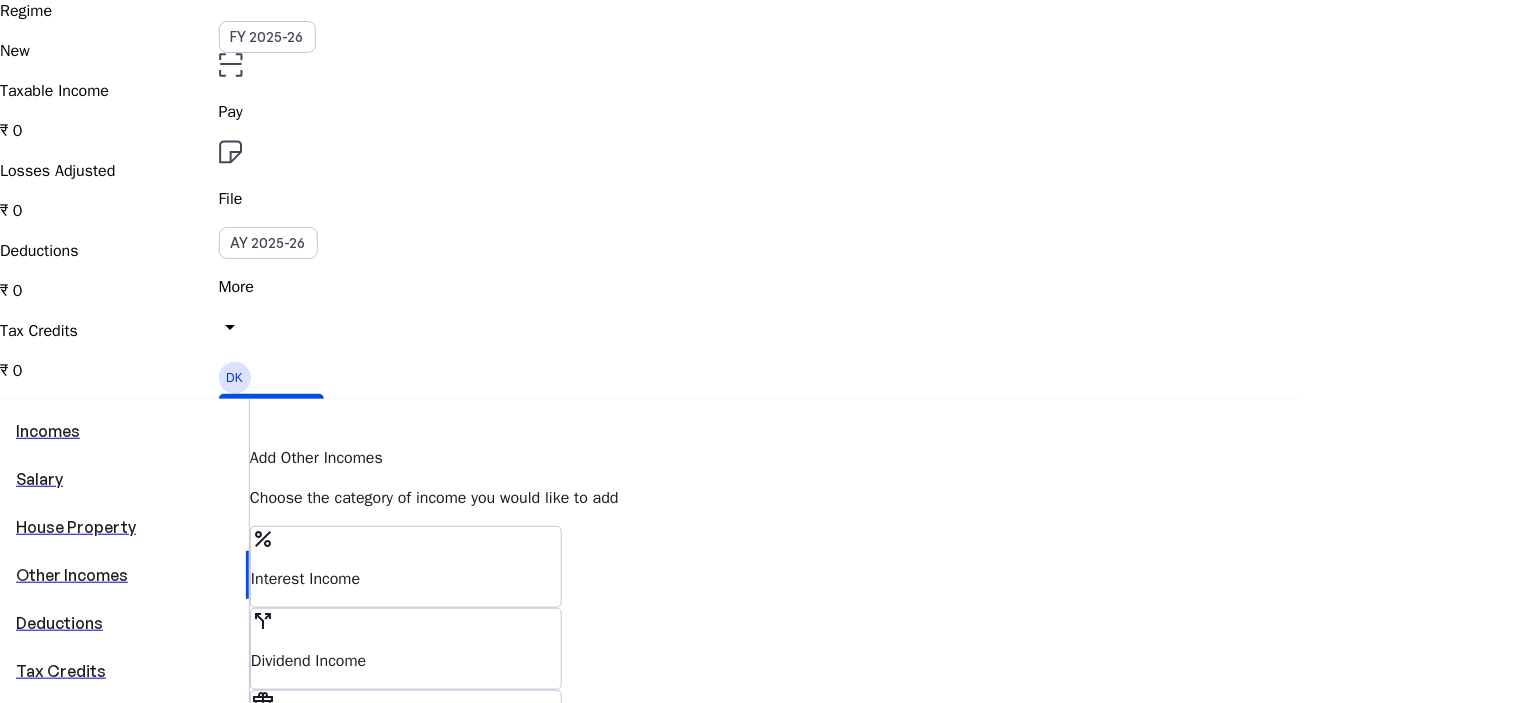 scroll, scrollTop: 222, scrollLeft: 0, axis: vertical 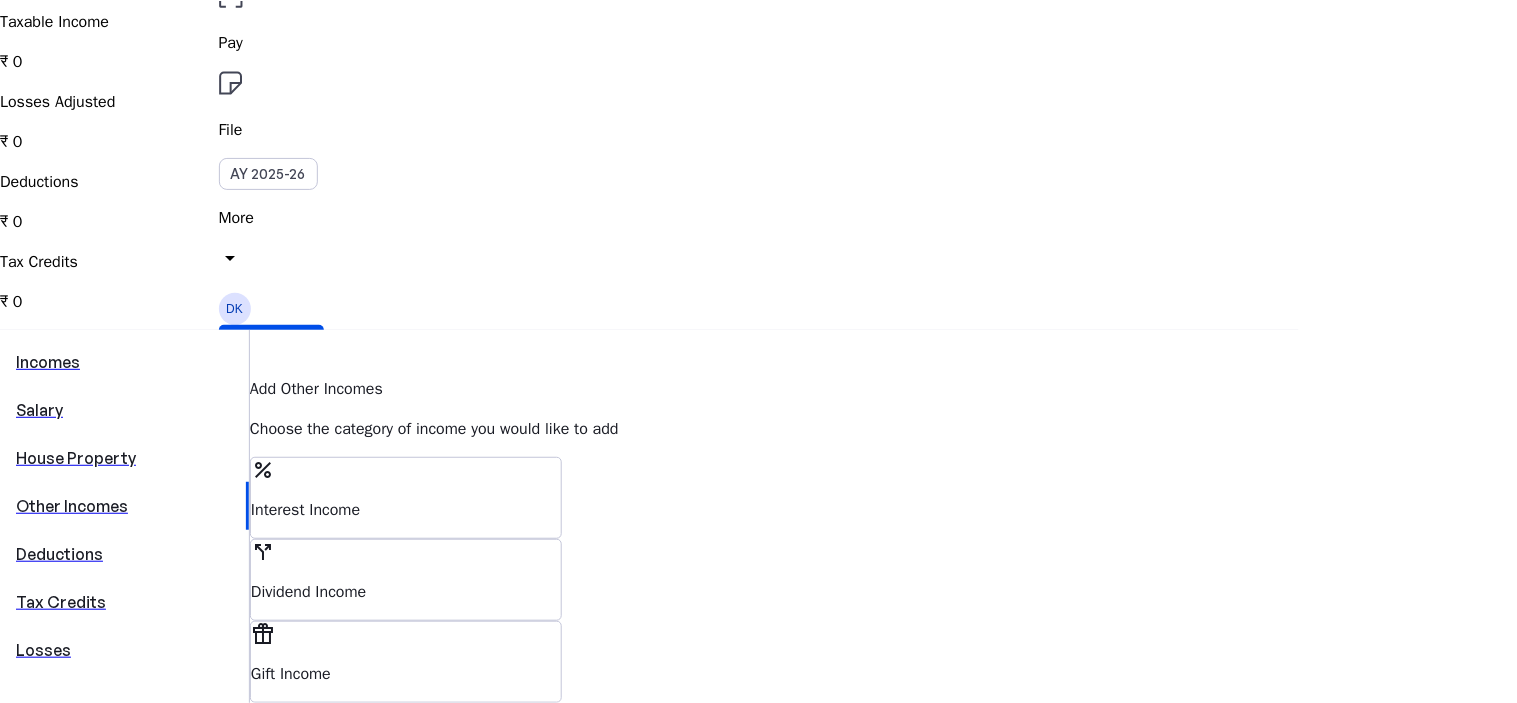 click on "Dividend Income" at bounding box center [406, 510] 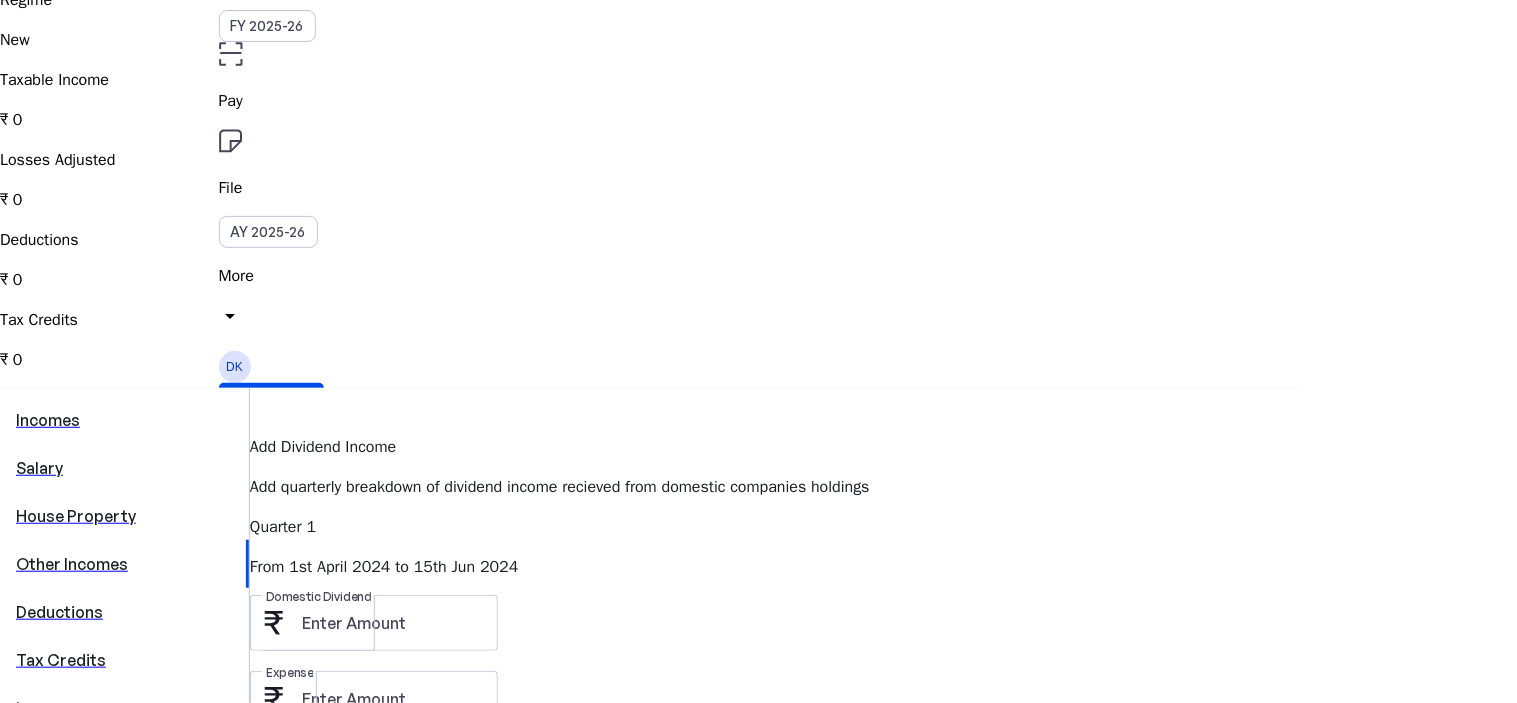 scroll, scrollTop: 222, scrollLeft: 0, axis: vertical 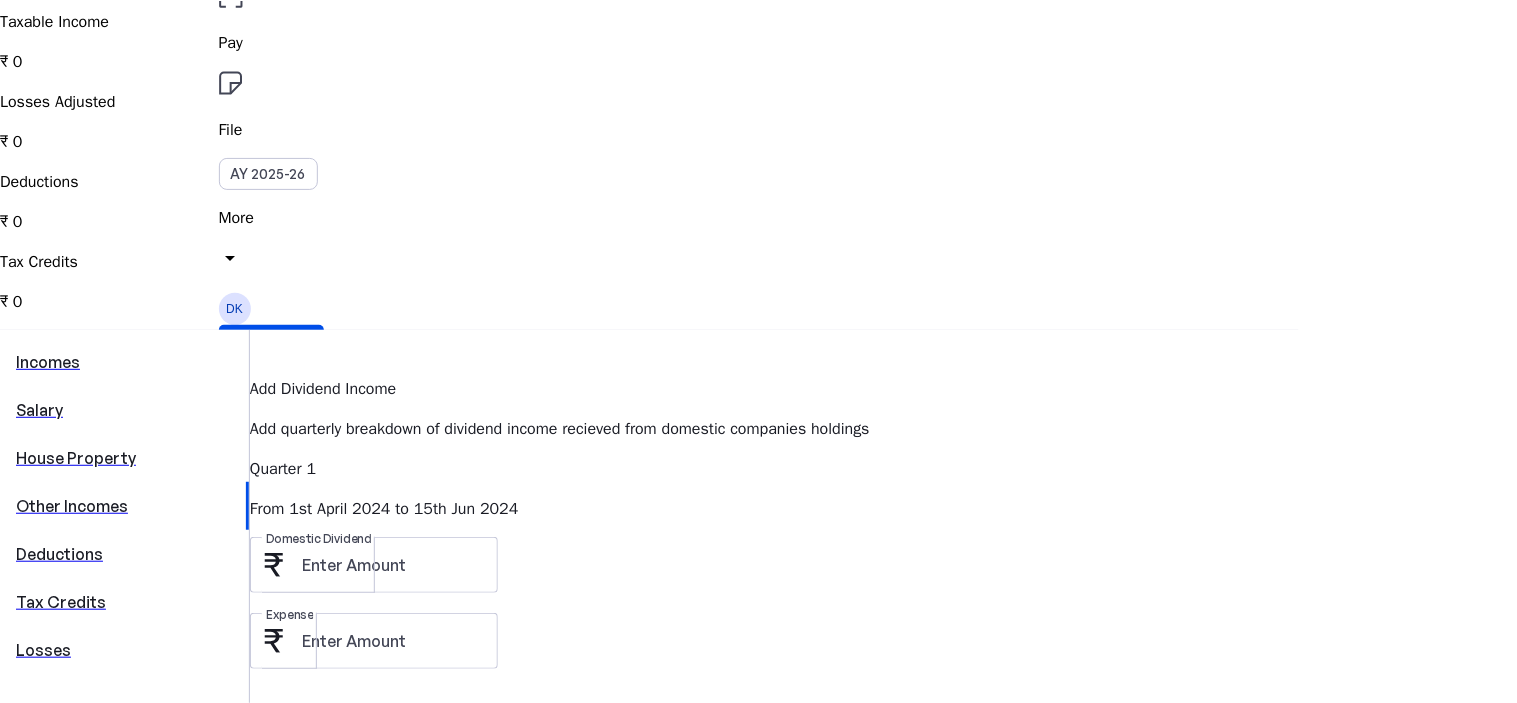 click on "Other Incomes" at bounding box center [123, 506] 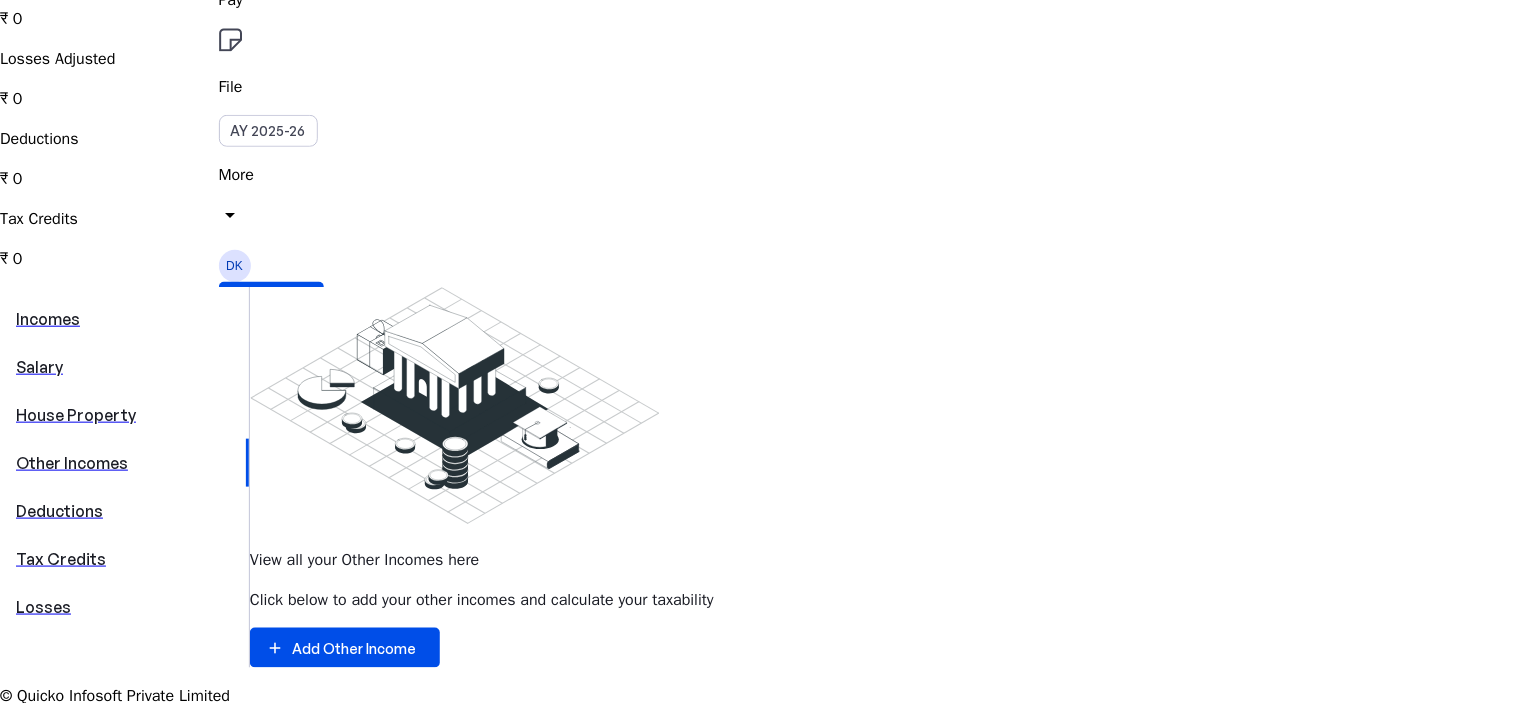 scroll, scrollTop: 333, scrollLeft: 0, axis: vertical 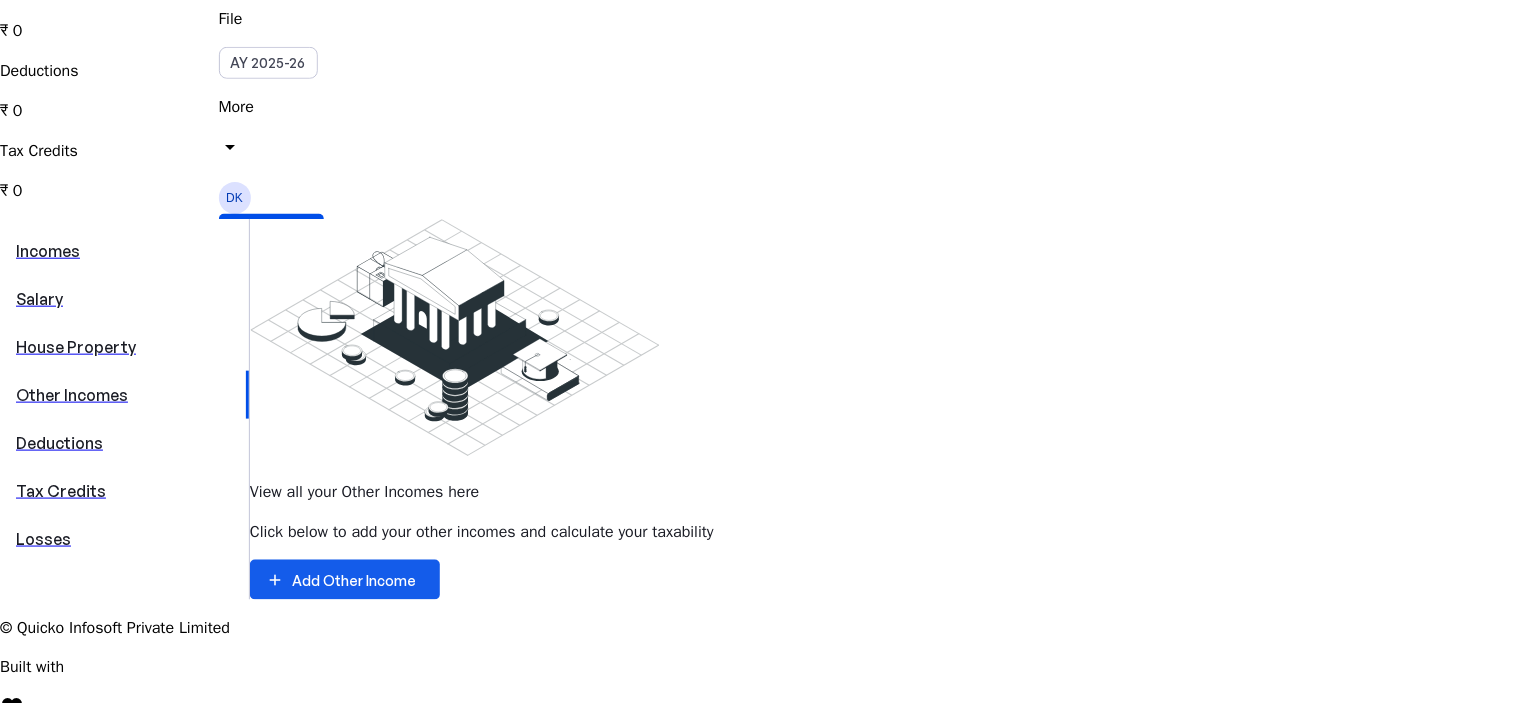 click at bounding box center [345, 580] 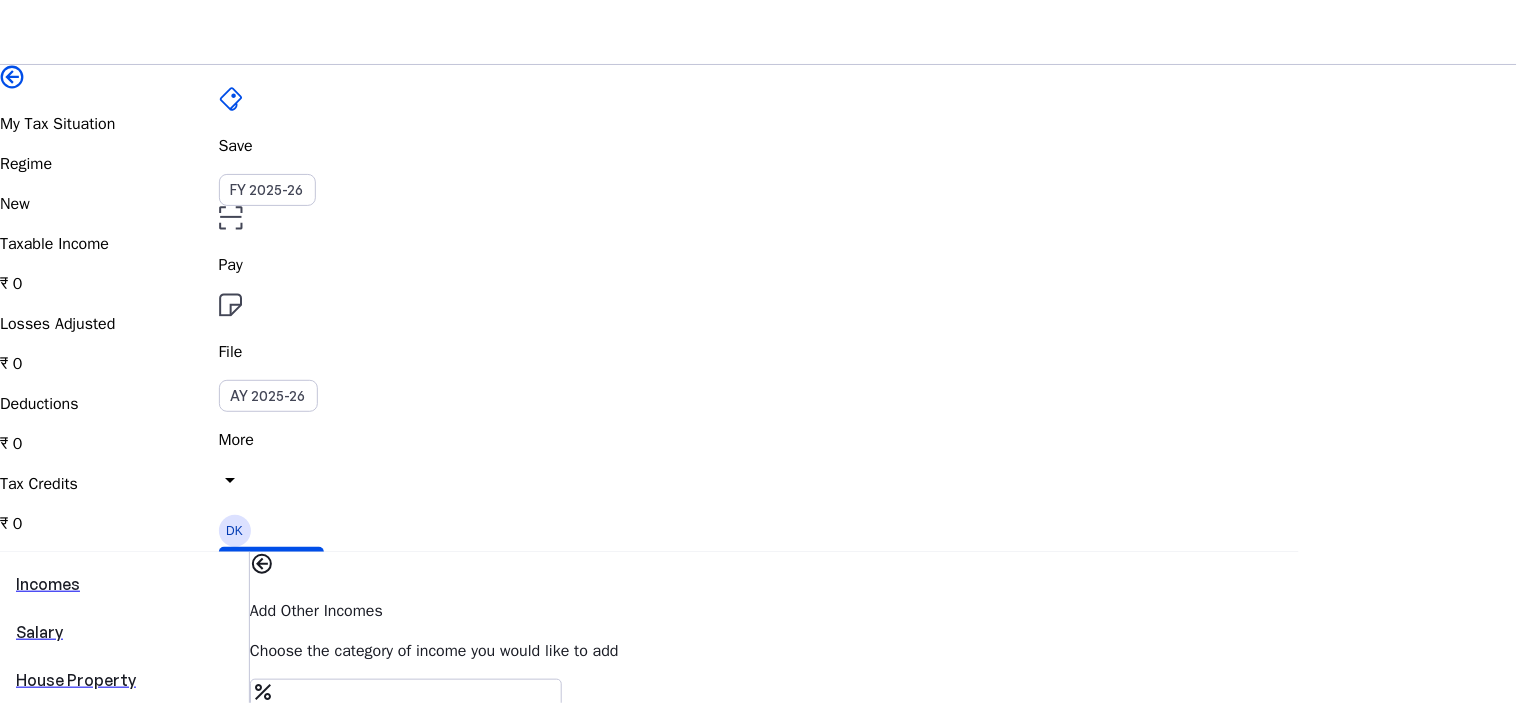 click at bounding box center [262, 564] 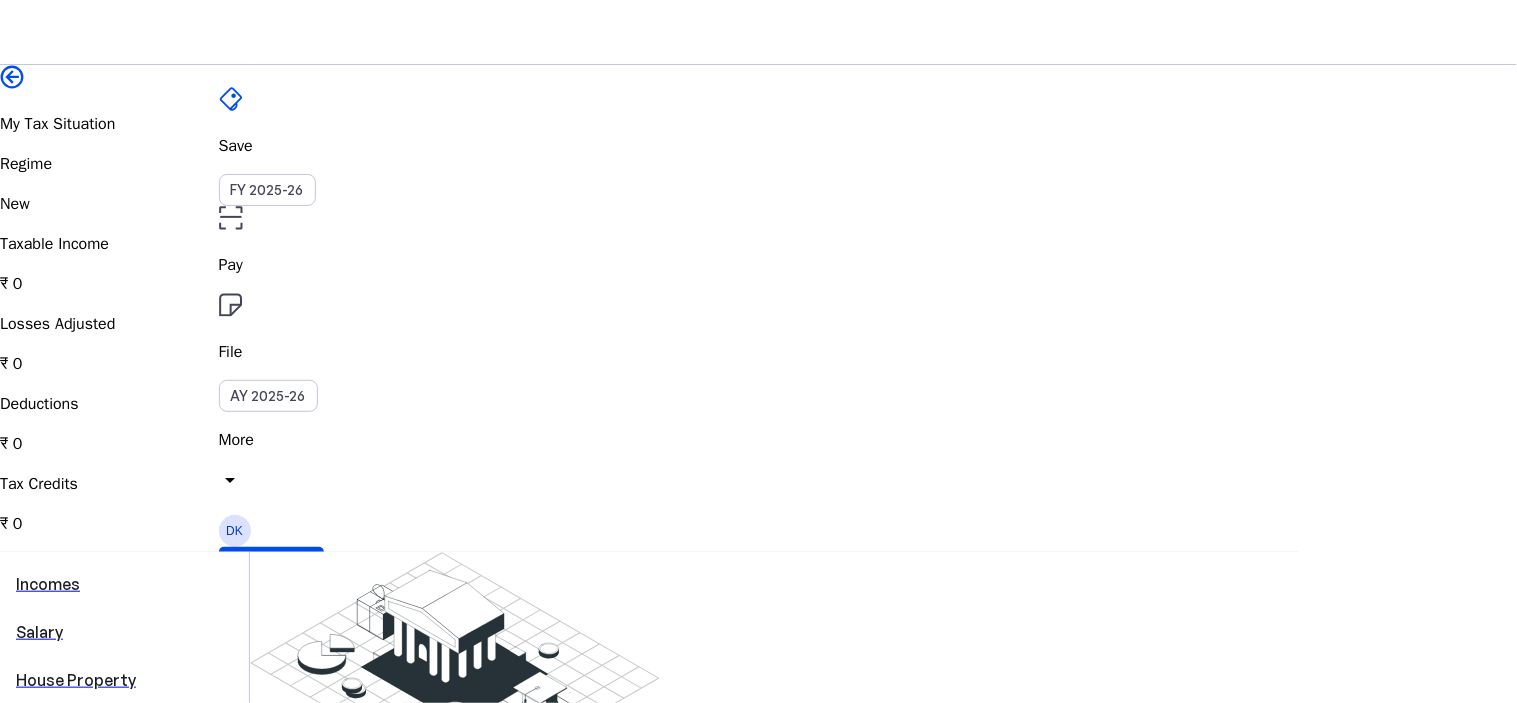 click on "Incomes" at bounding box center [124, 584] 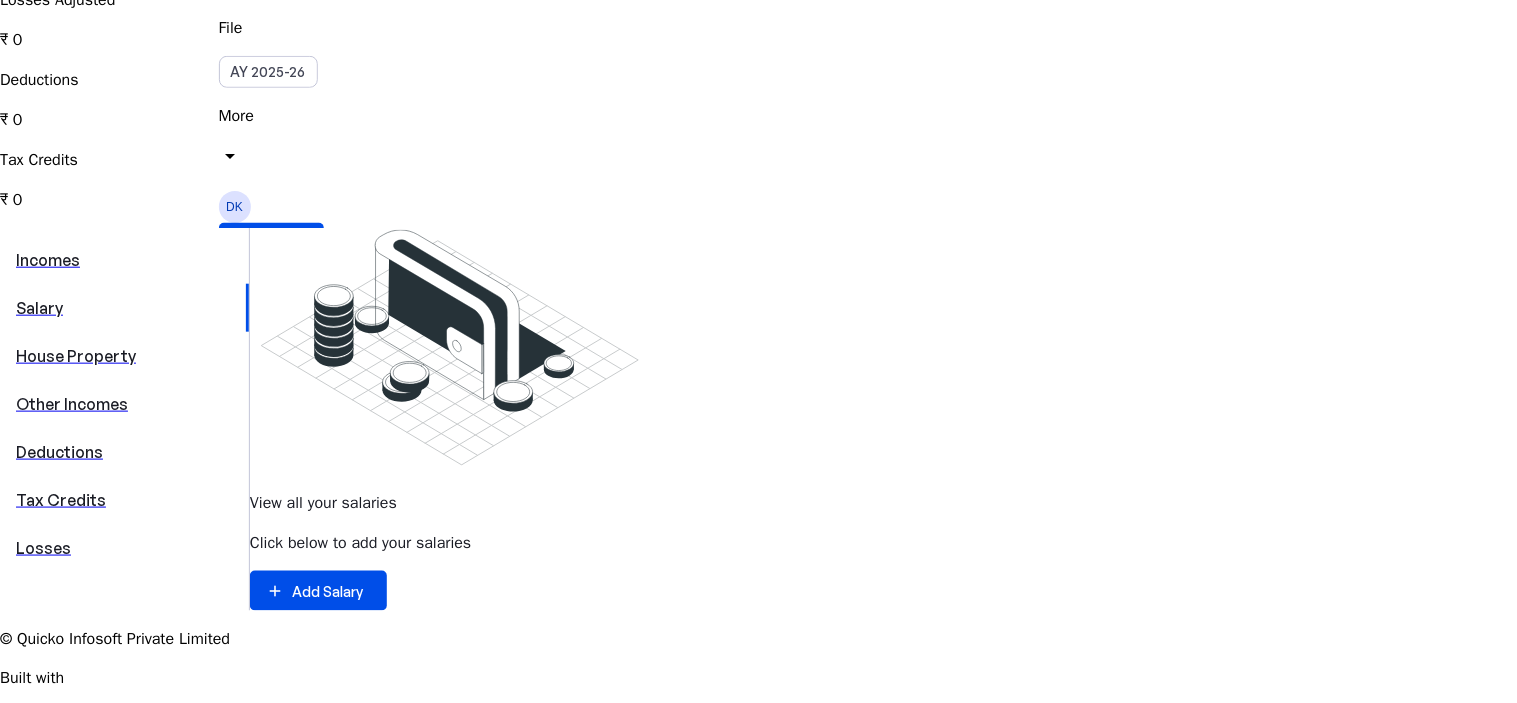 scroll, scrollTop: 293, scrollLeft: 0, axis: vertical 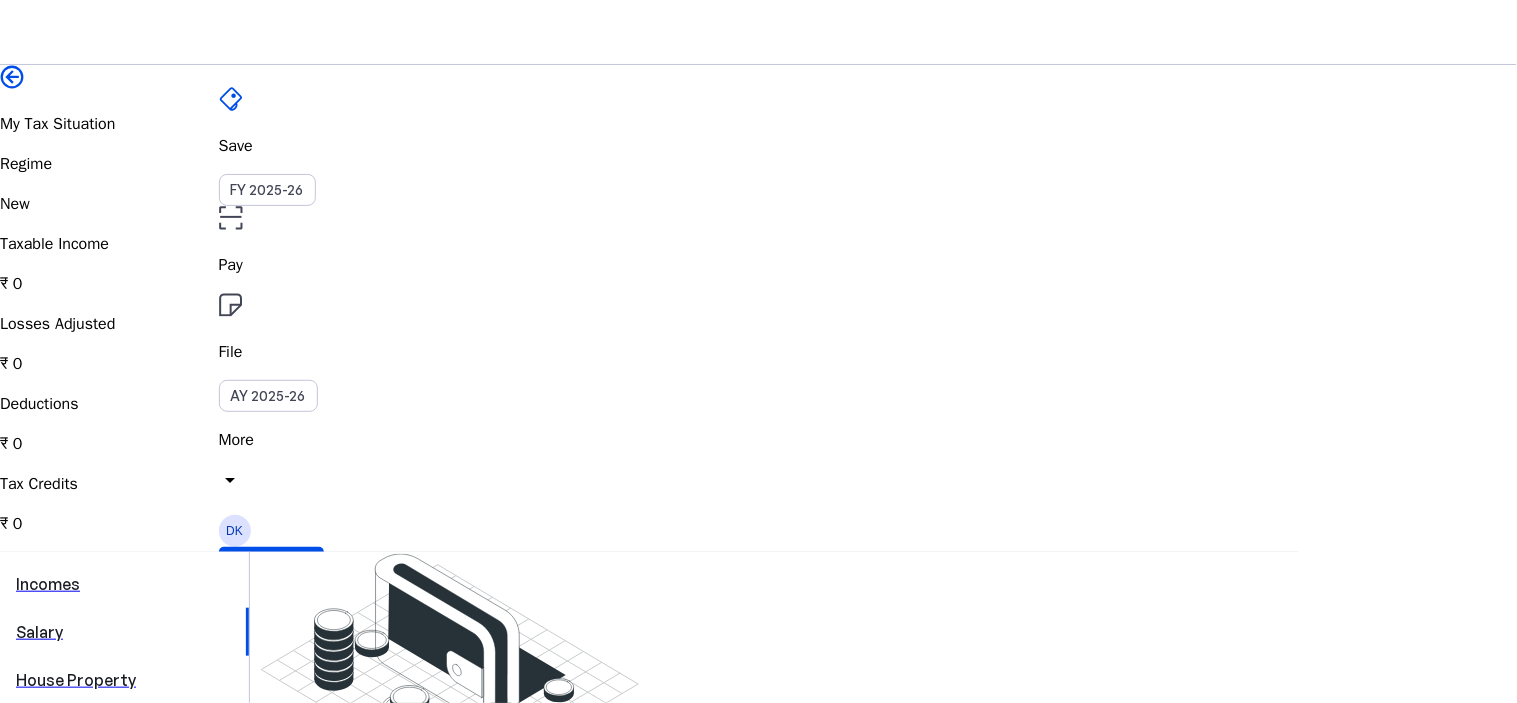 click on "Save" at bounding box center [759, 146] 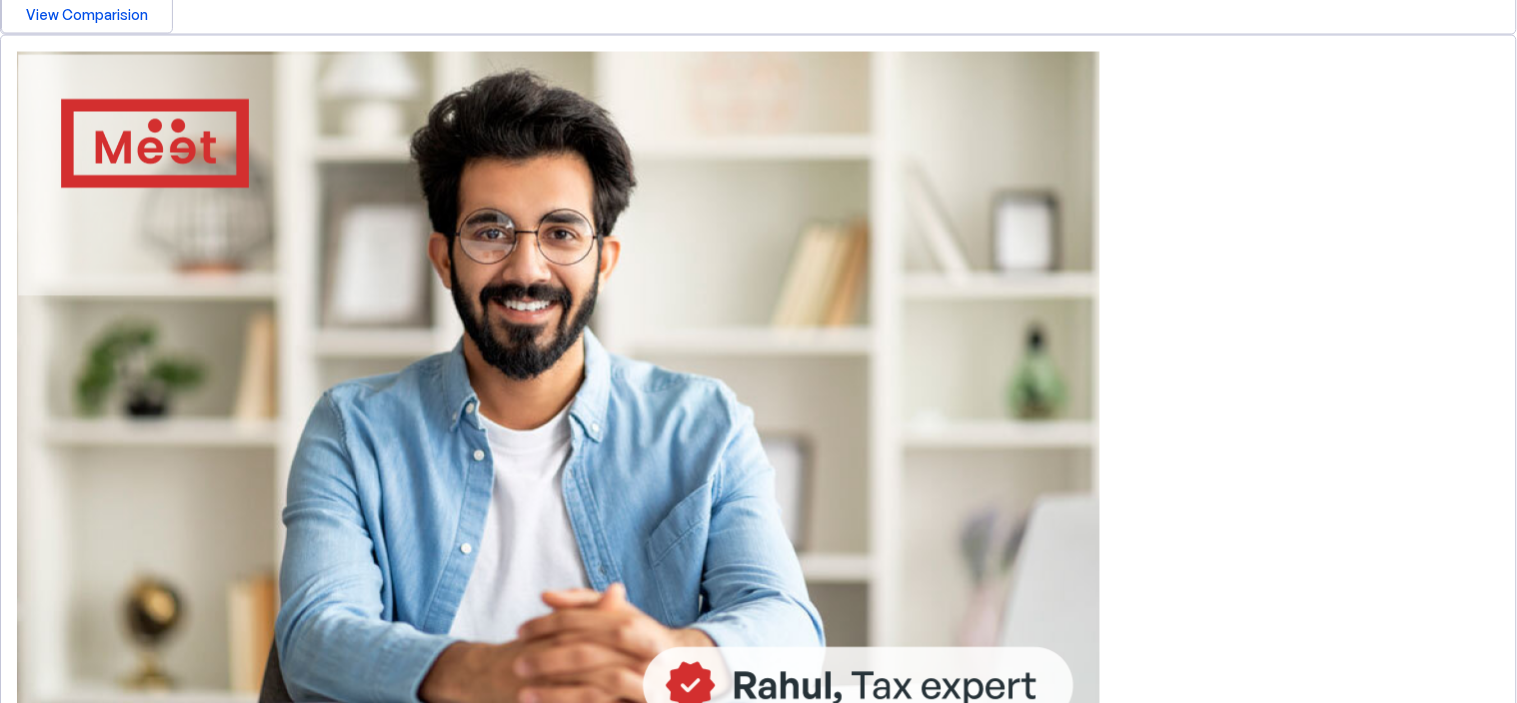 scroll, scrollTop: 990, scrollLeft: 0, axis: vertical 